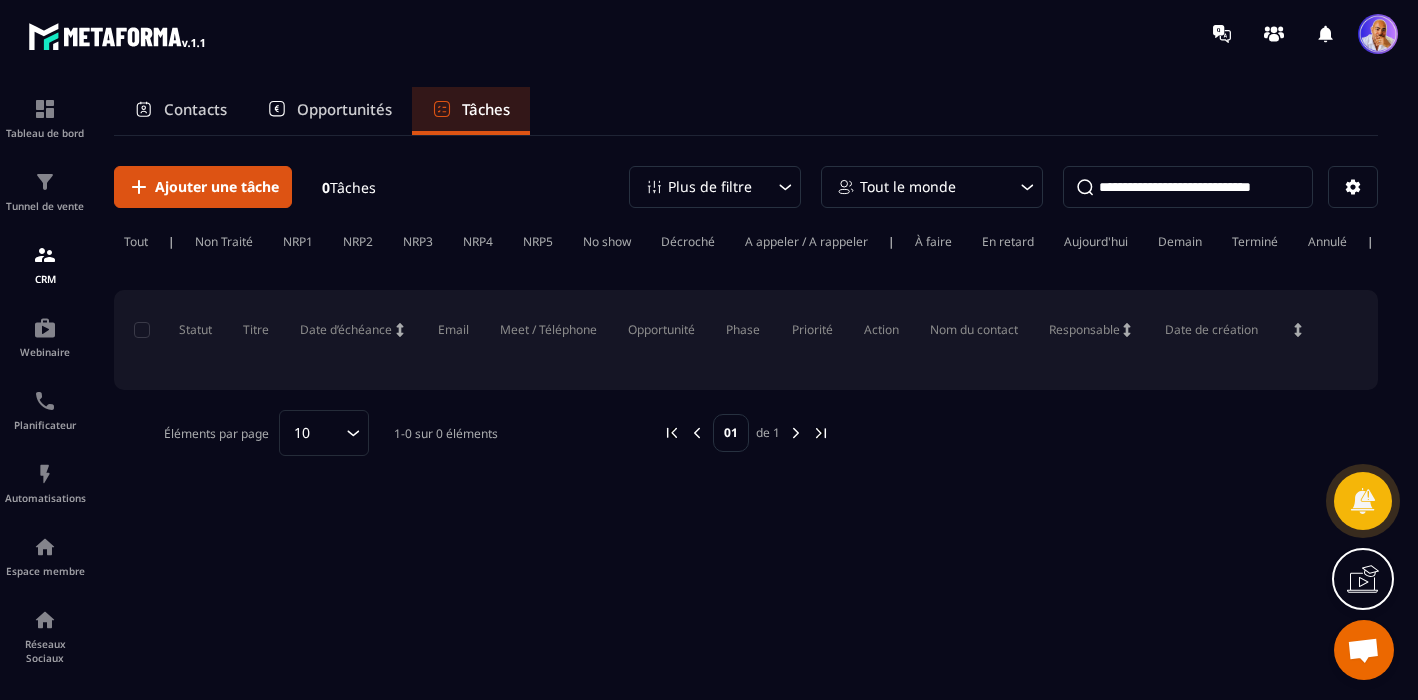scroll, scrollTop: 0, scrollLeft: 0, axis: both 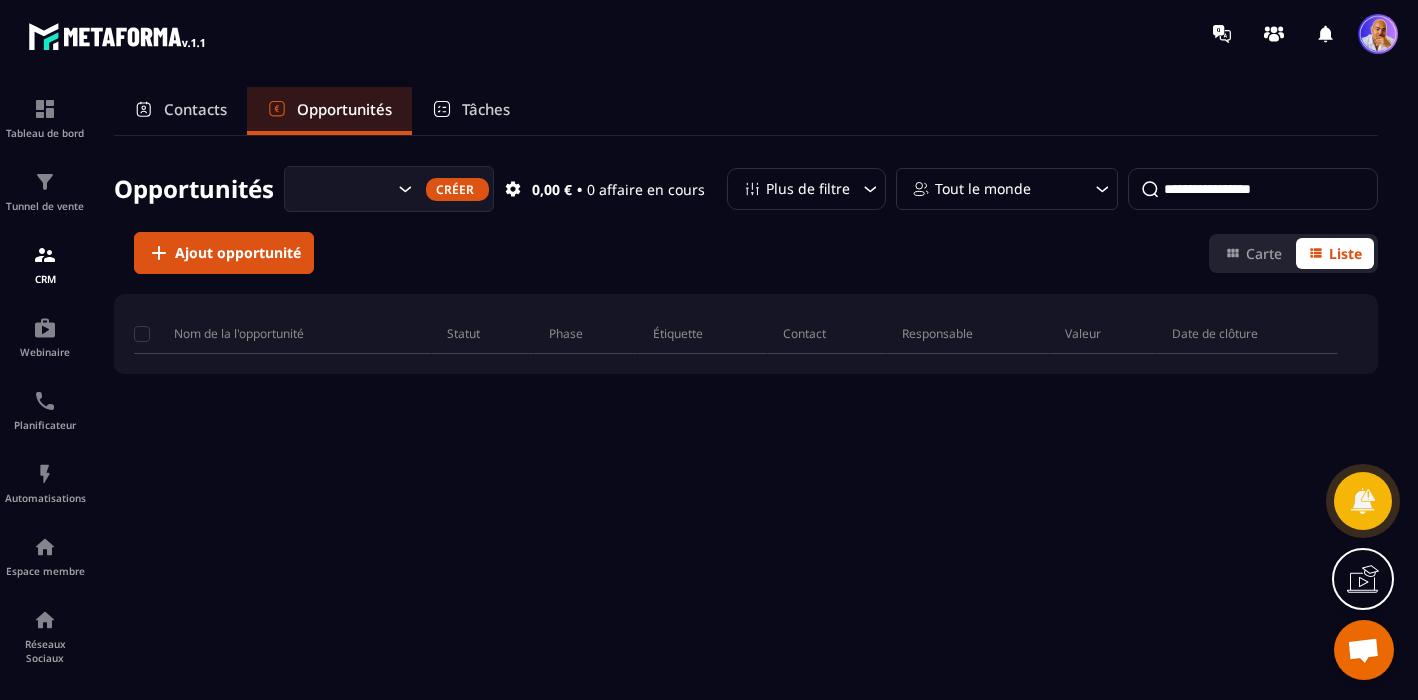 click on "Contacts" at bounding box center [195, 109] 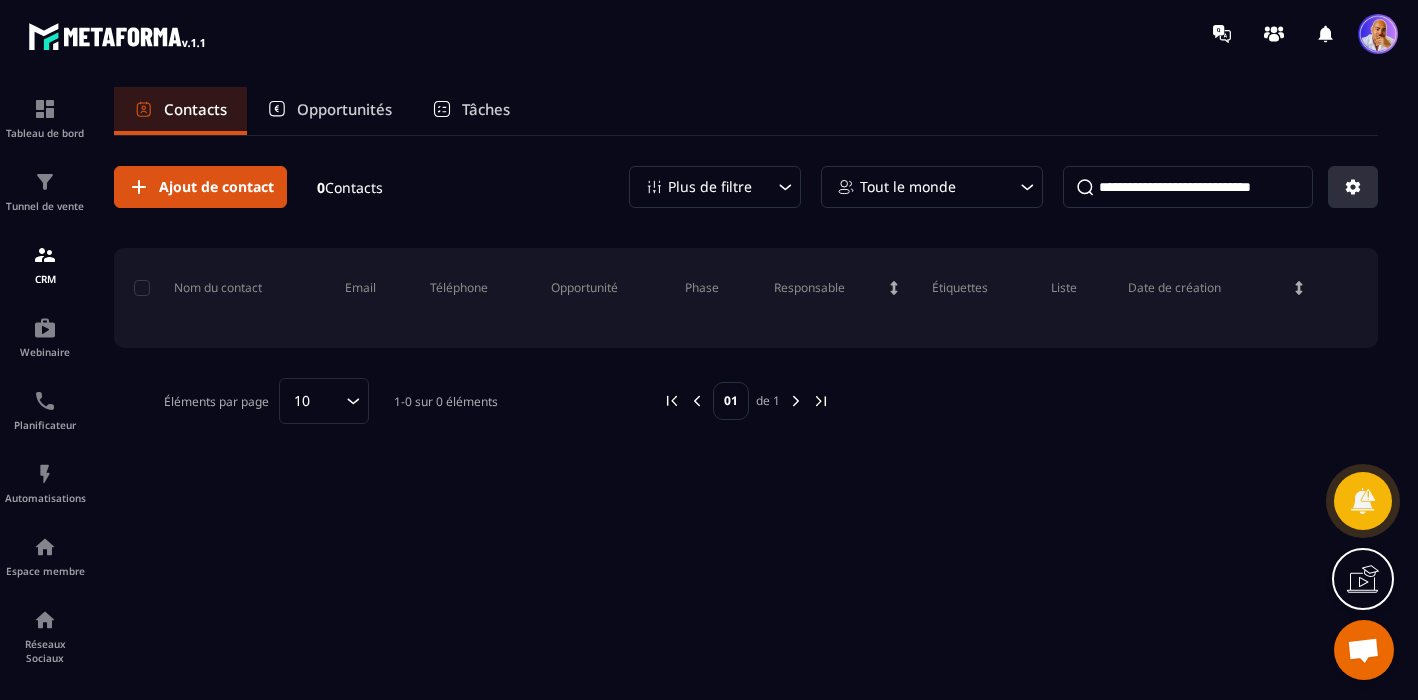 click 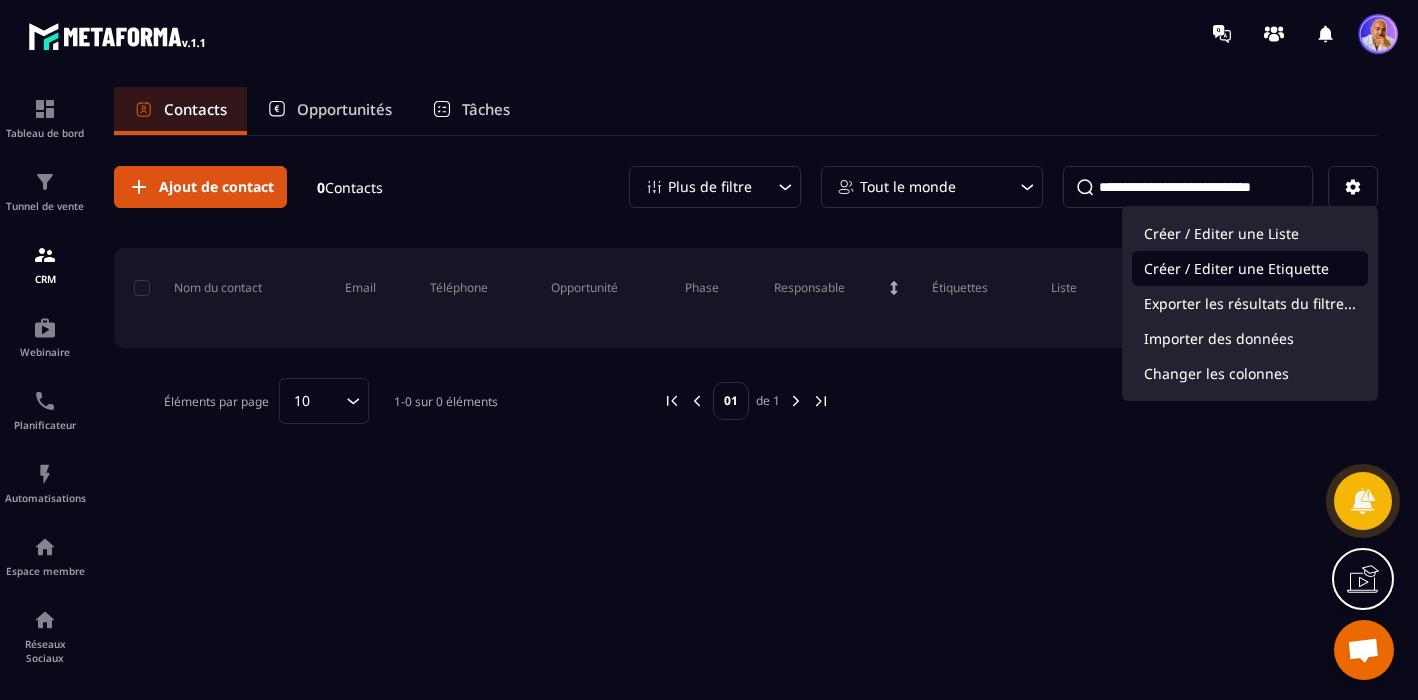 click on "Créer / Editer une Etiquette" at bounding box center (1250, 268) 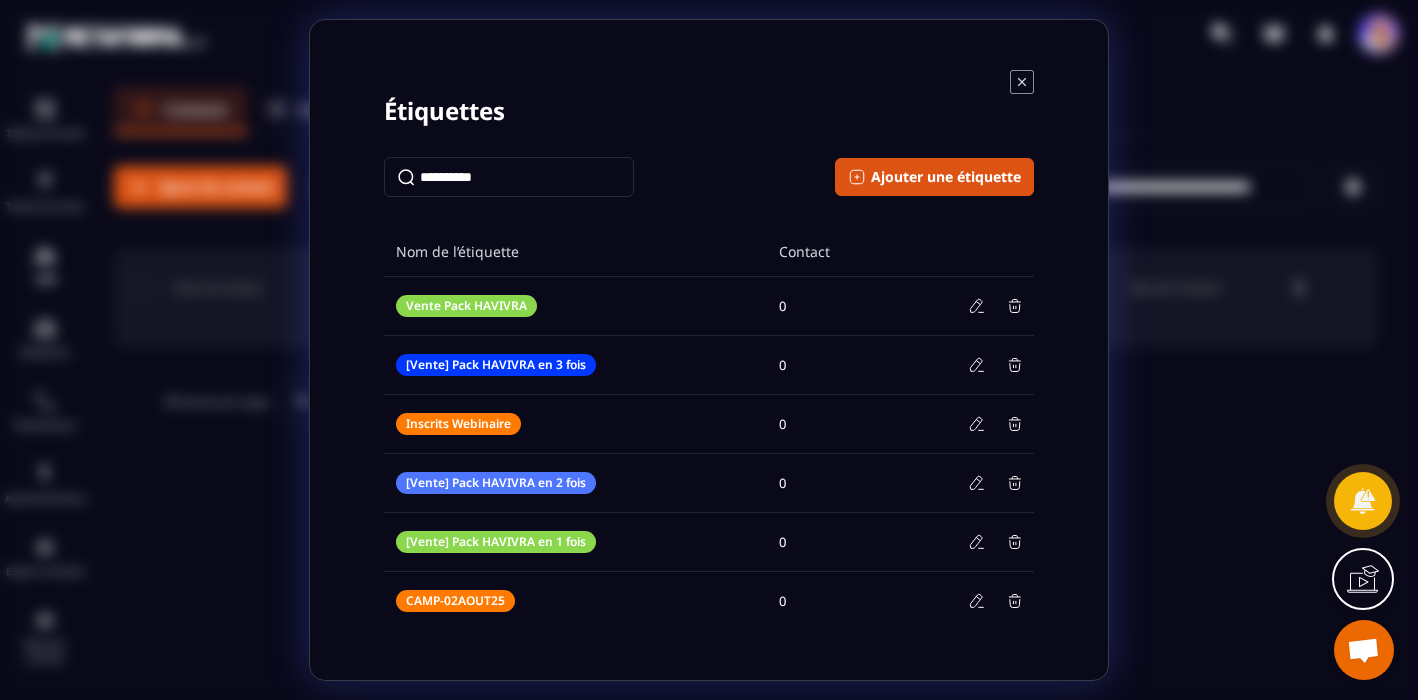 click at bounding box center [509, 177] 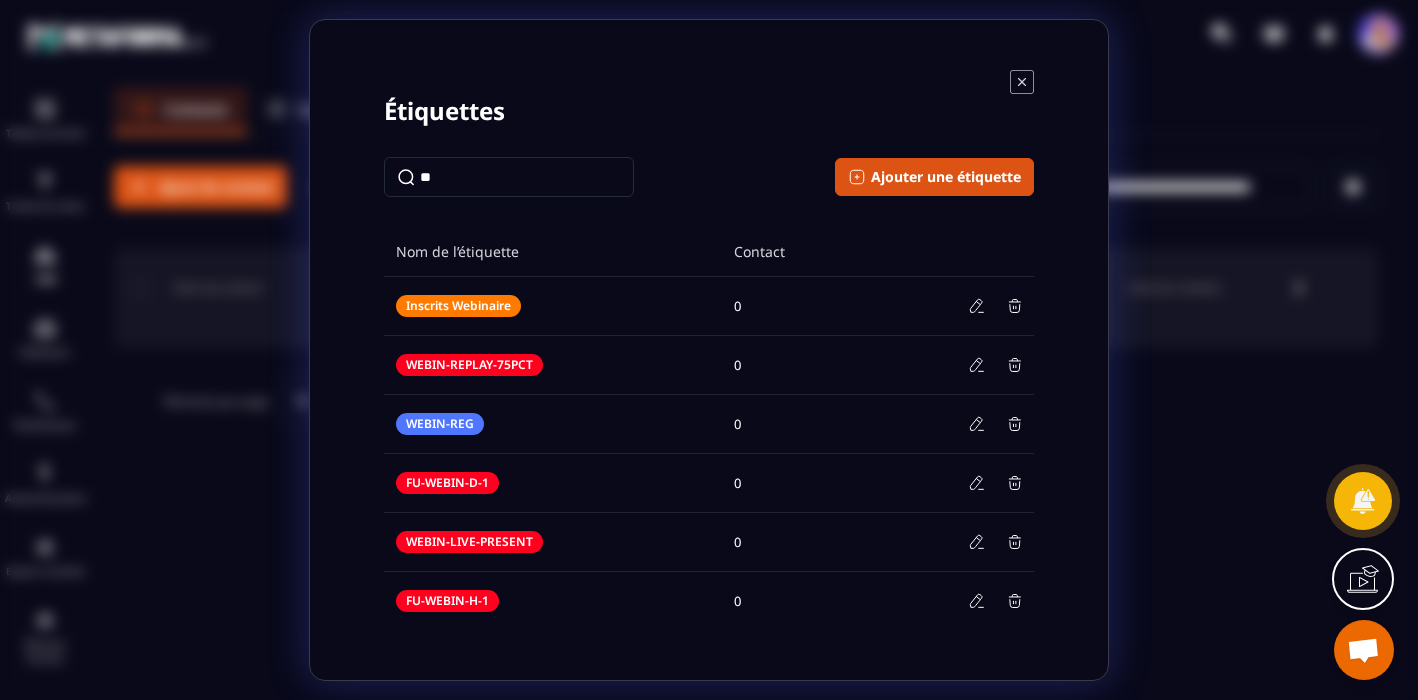 type on "*" 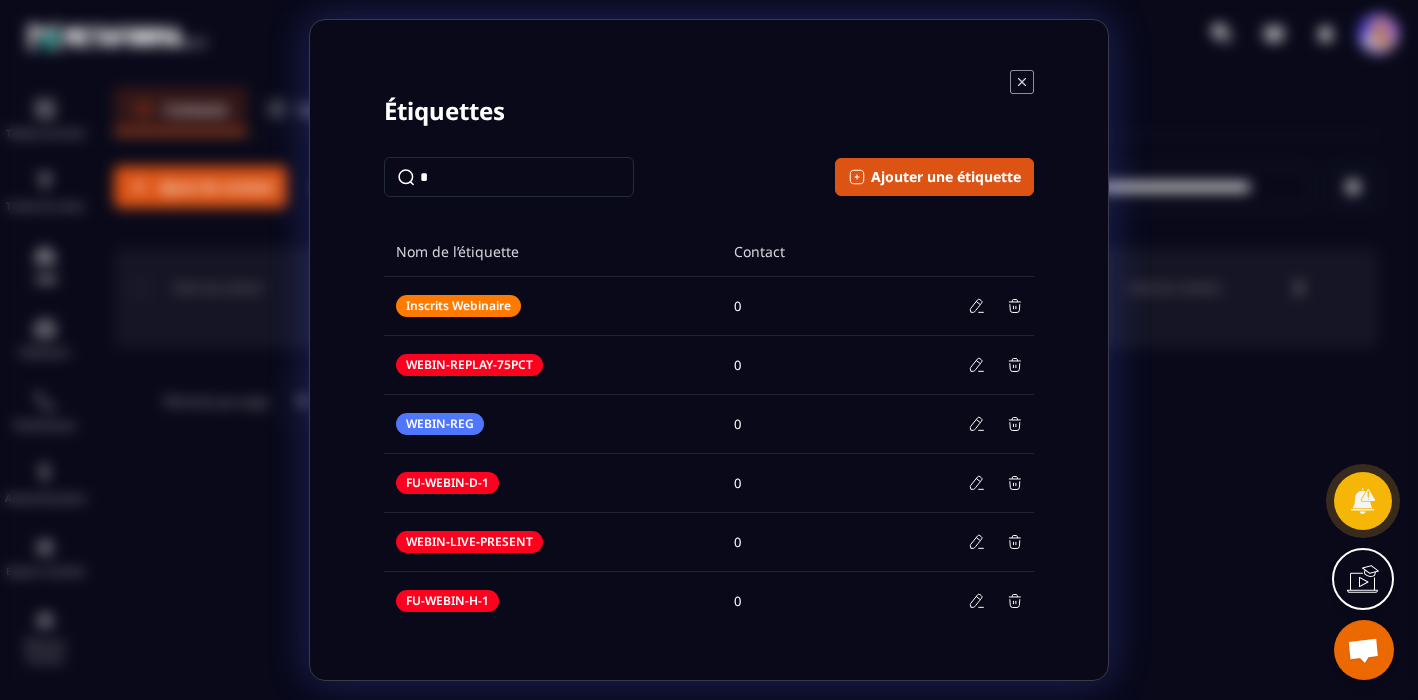type 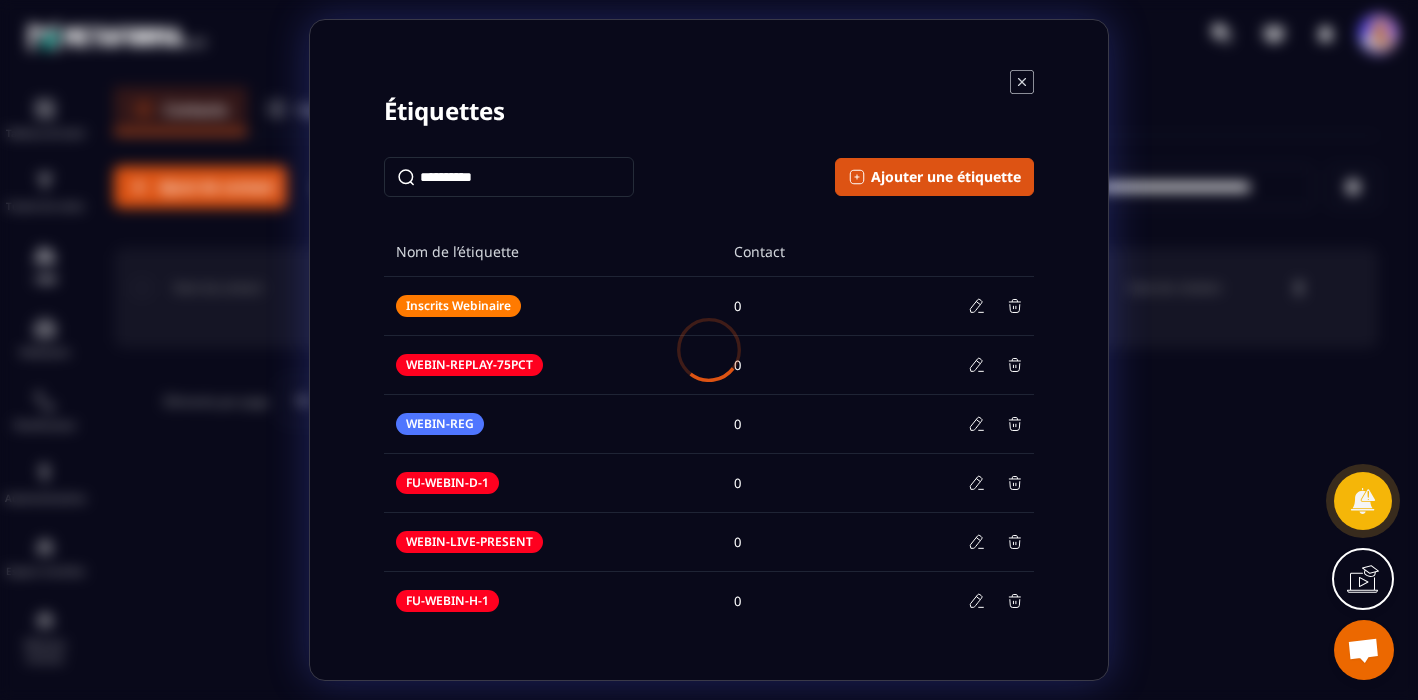 click on "Ajouter une étiquette" at bounding box center (946, 177) 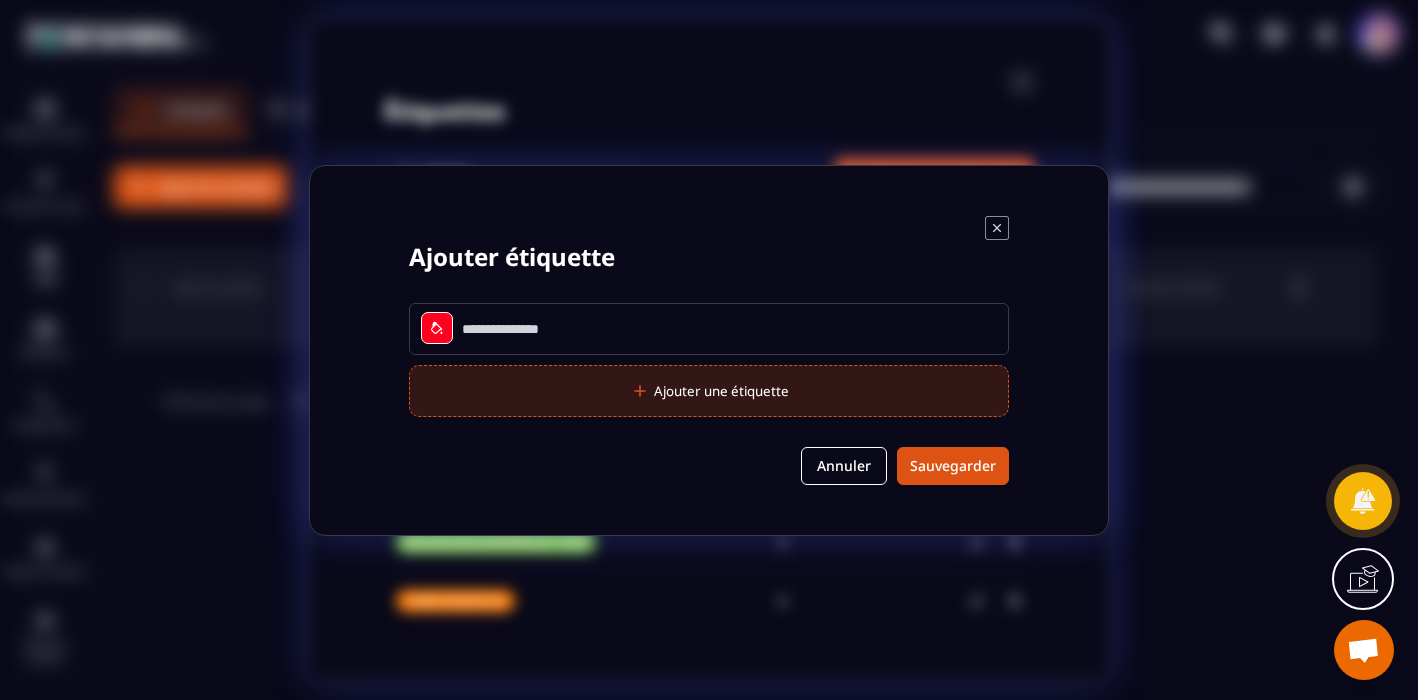 click on "Ajouter une étiquette" 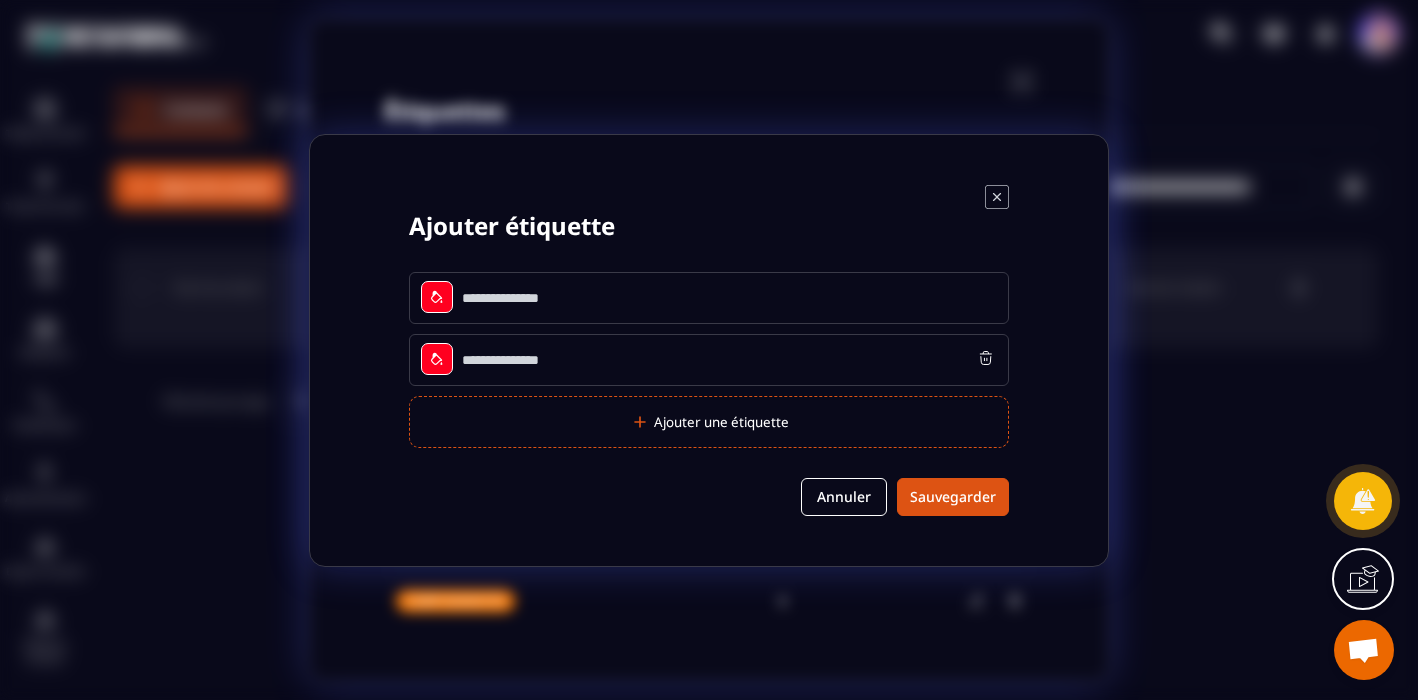 click 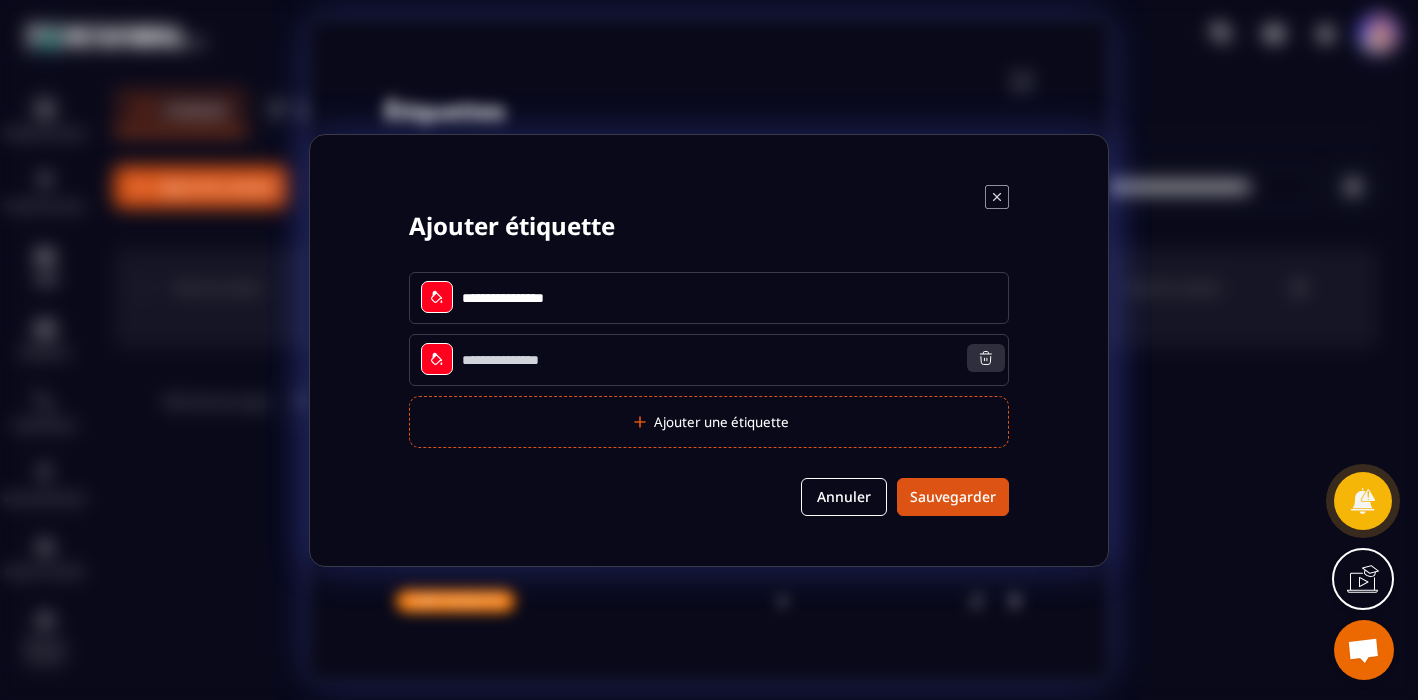 type on "**********" 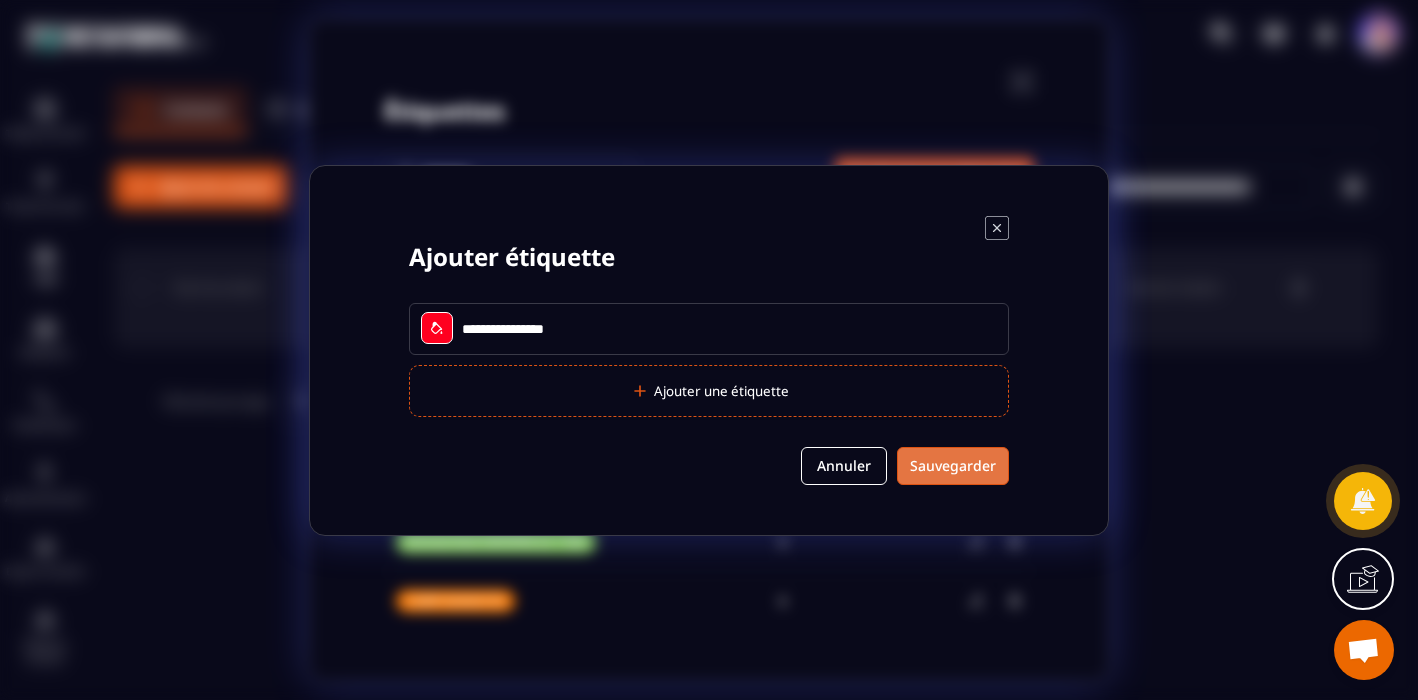 click on "Sauvegarder" at bounding box center [953, 466] 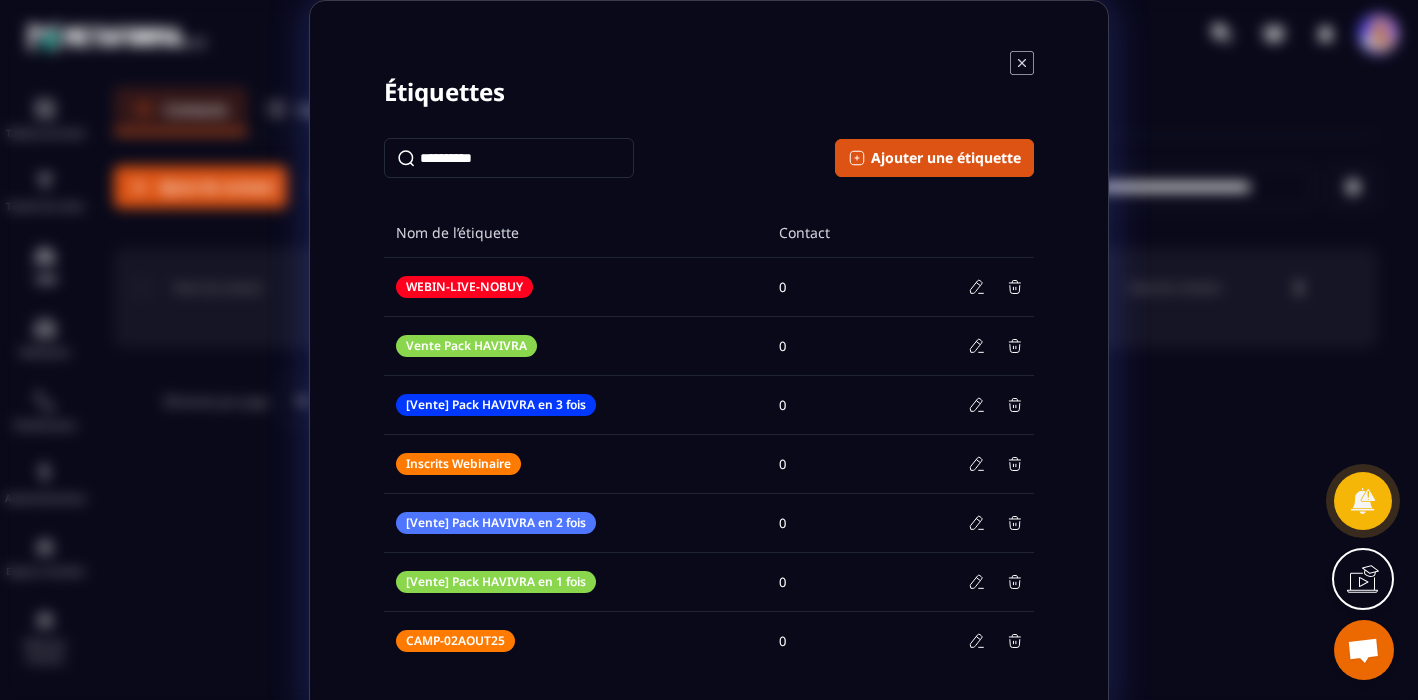 scroll, scrollTop: 20, scrollLeft: 0, axis: vertical 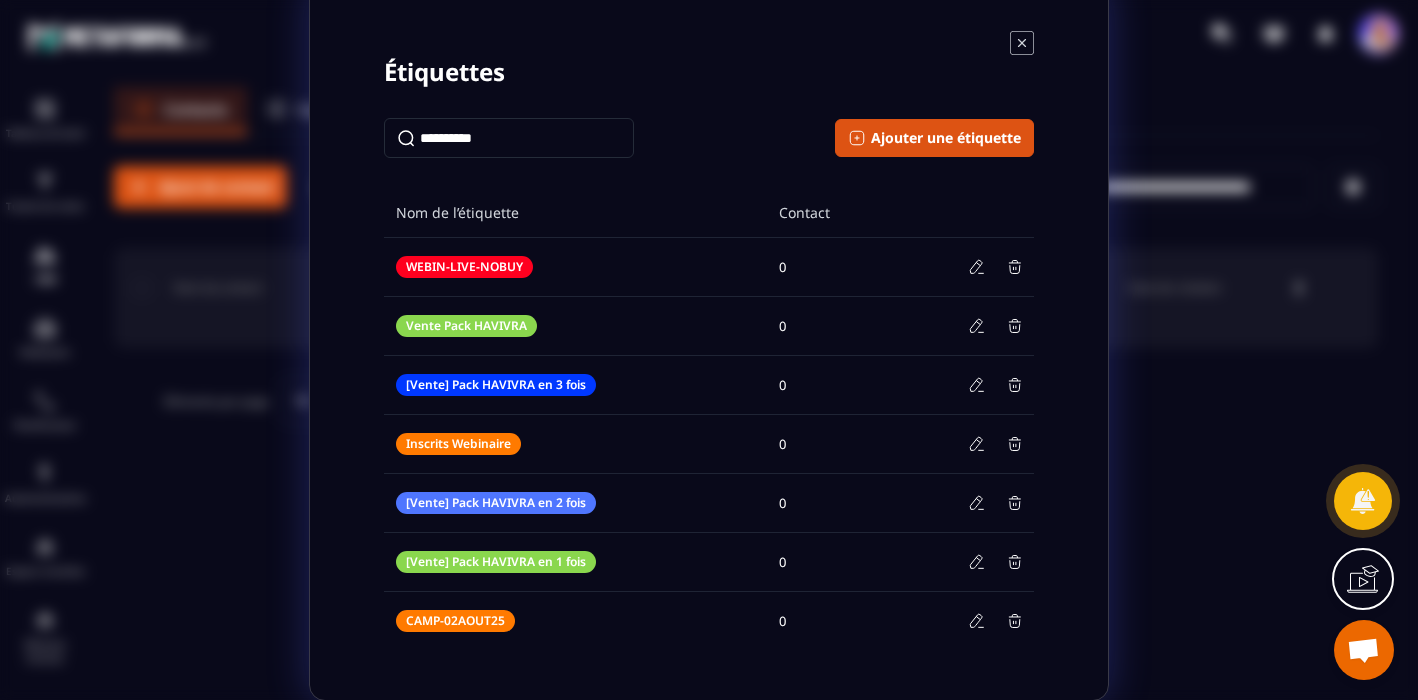 click on "Étiquettes Ajouter une étiquette Nom de l’étiquette Contact WEBIN-LIVE-NOBUY 0 Vente Pack HAVIVRA 0 [Vente] Pack HAVIVRA en 3 fois 0 Inscrits Webinaire 0 [Vente] Pack HAVIVRA en 2 fois 0 [Vente] Pack HAVIVRA en 1 fois 0 CAMP-02AOUT25 0" at bounding box center [709, 340] 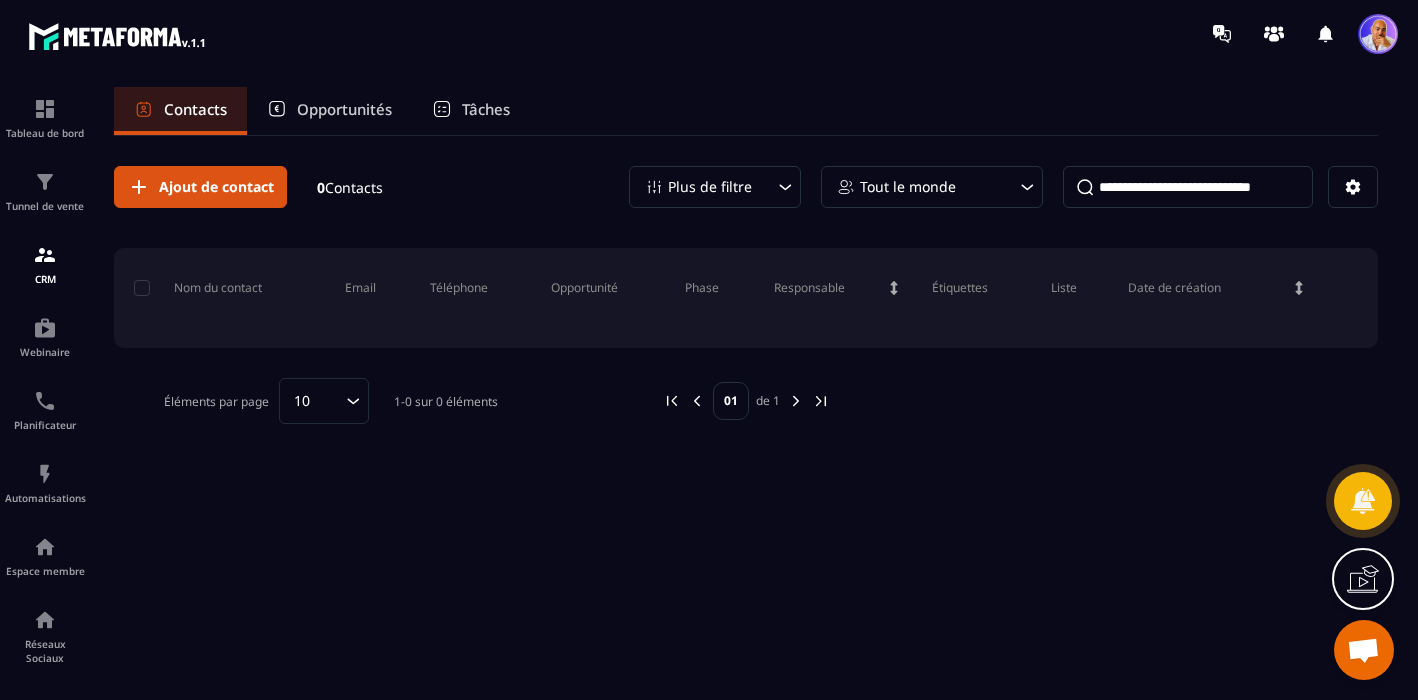click at bounding box center (1363, 652) 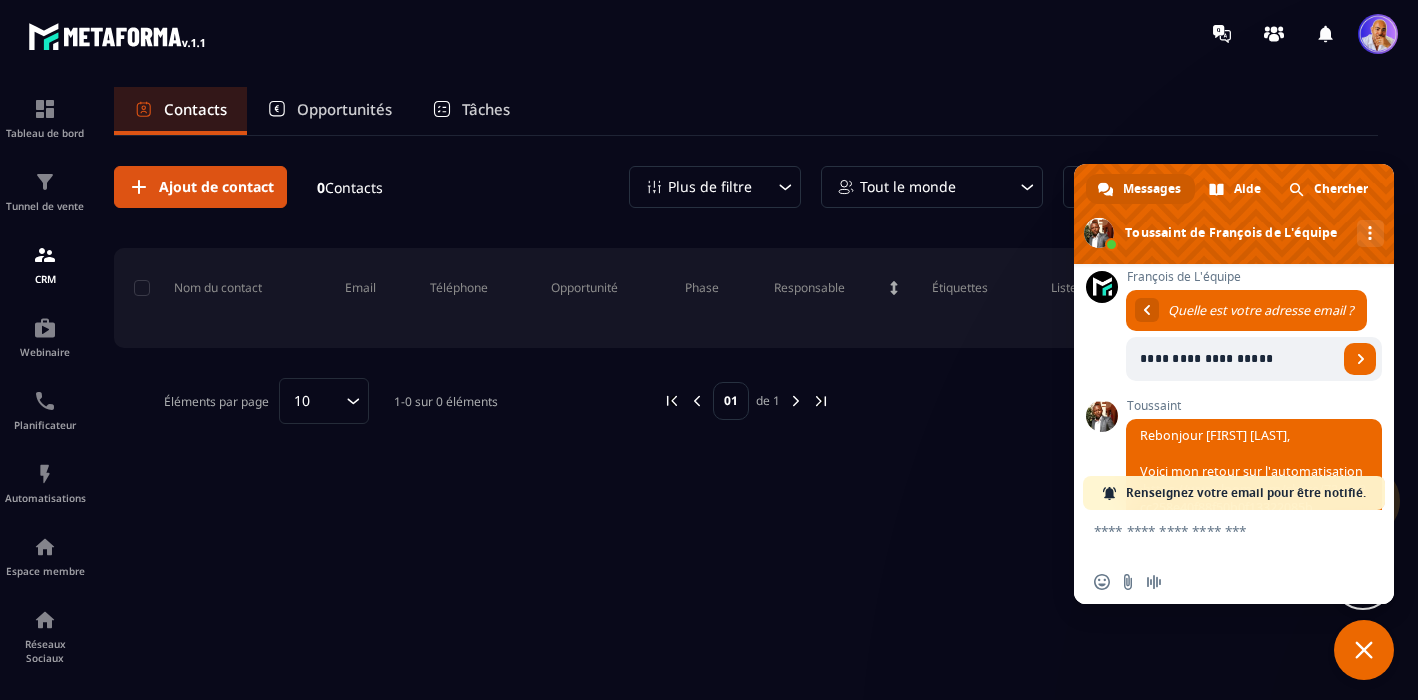 scroll, scrollTop: 3156, scrollLeft: 0, axis: vertical 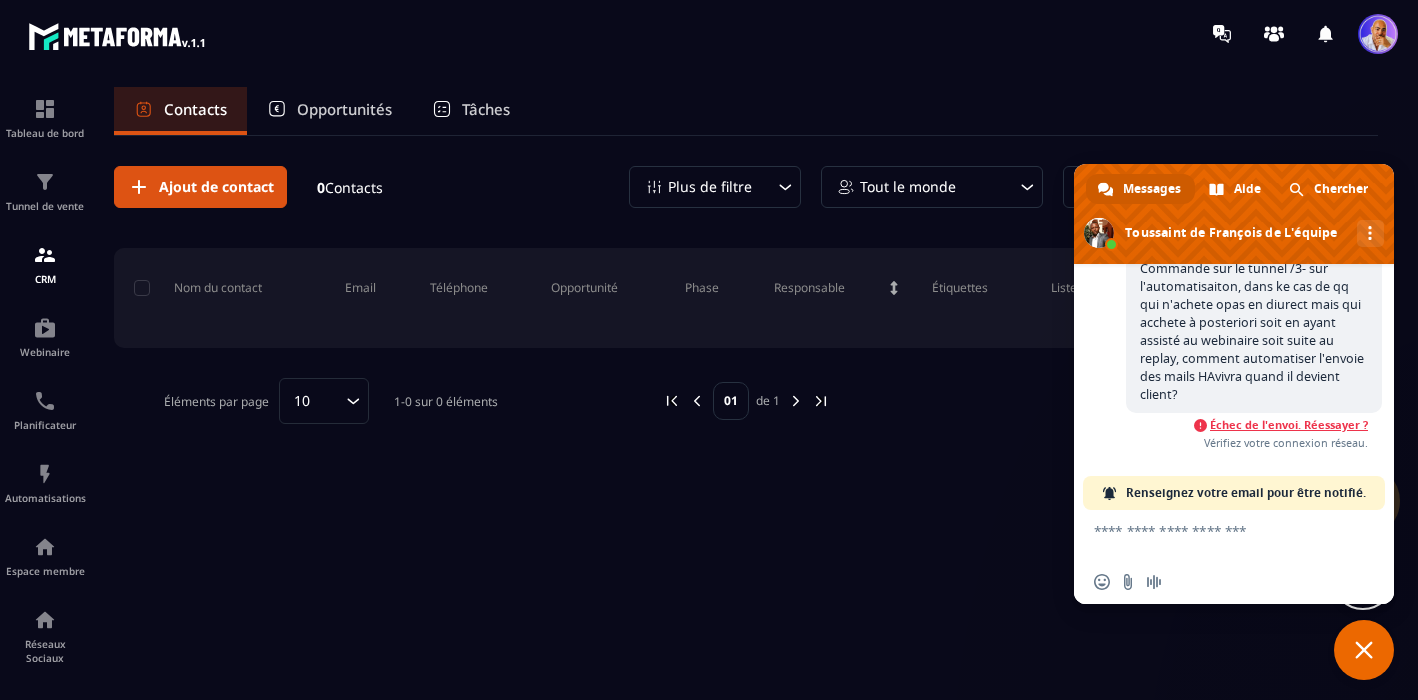 click on "Échec de l'envoi. Réessayer ?" at bounding box center [1289, 425] 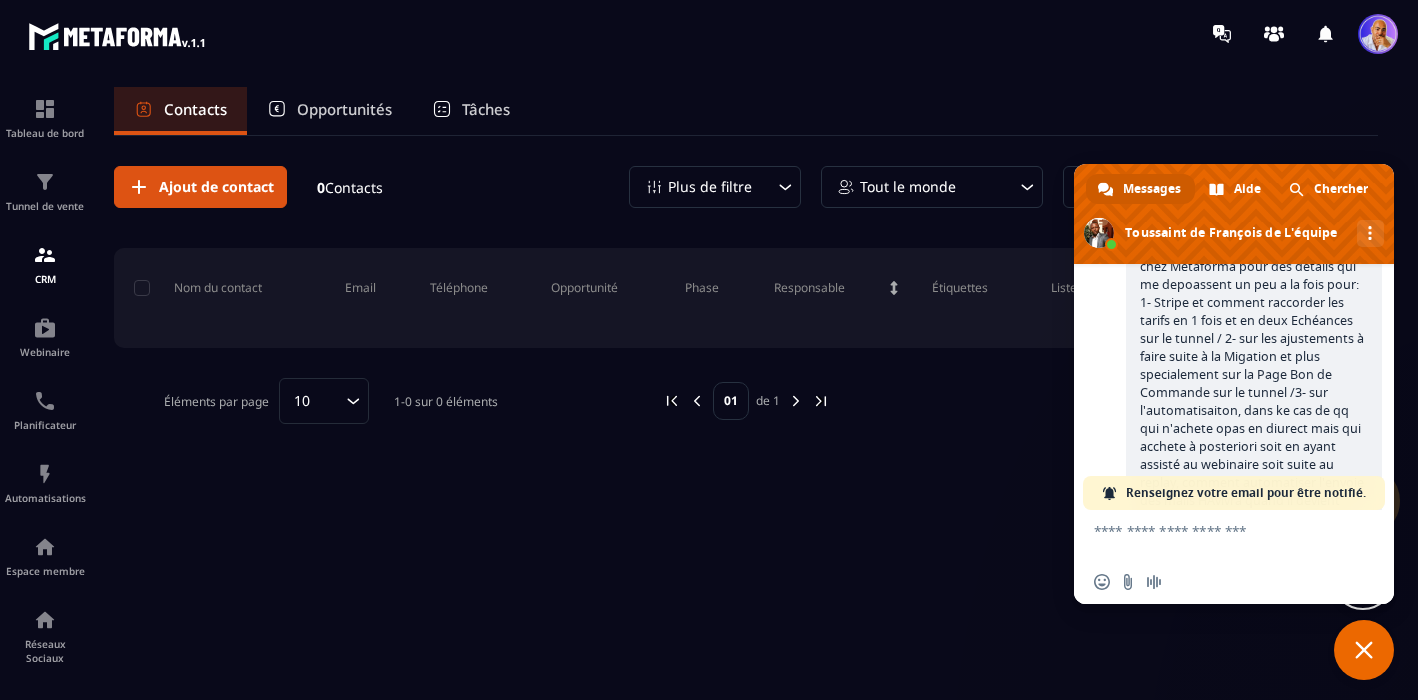 scroll, scrollTop: 3138, scrollLeft: 0, axis: vertical 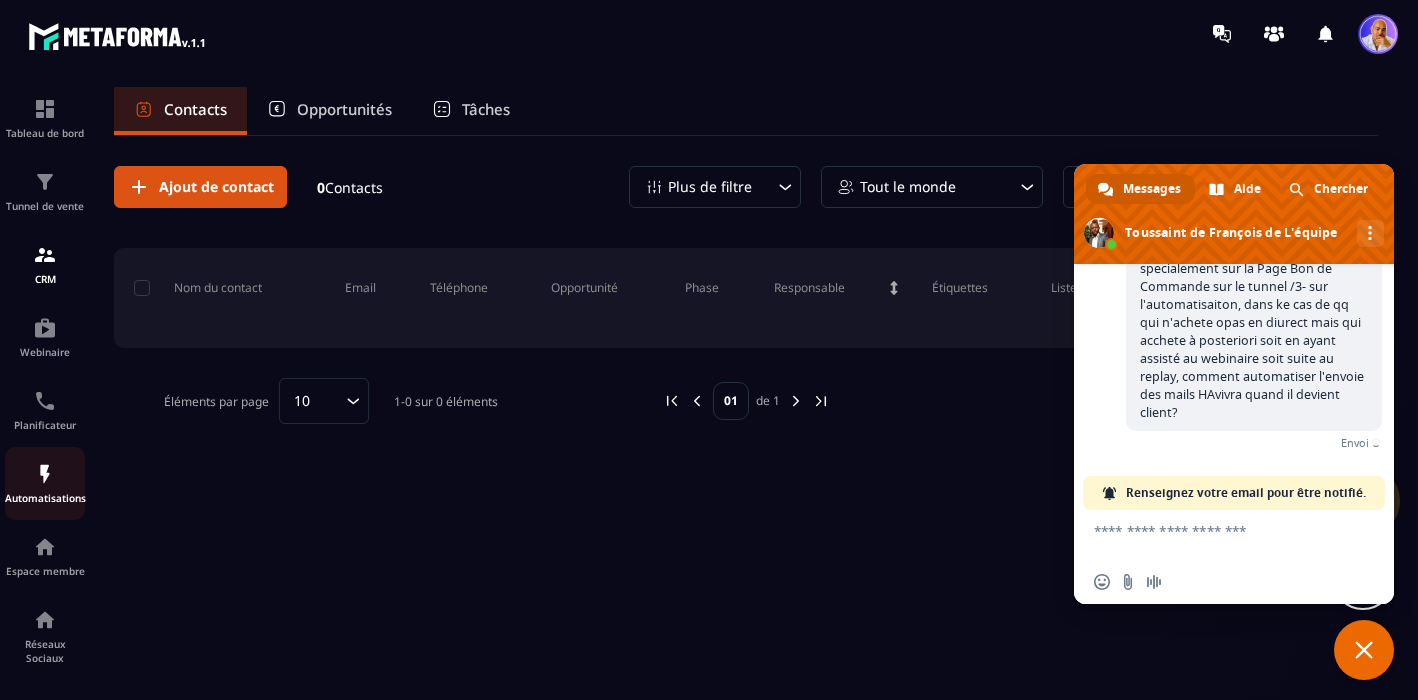 click at bounding box center [45, 474] 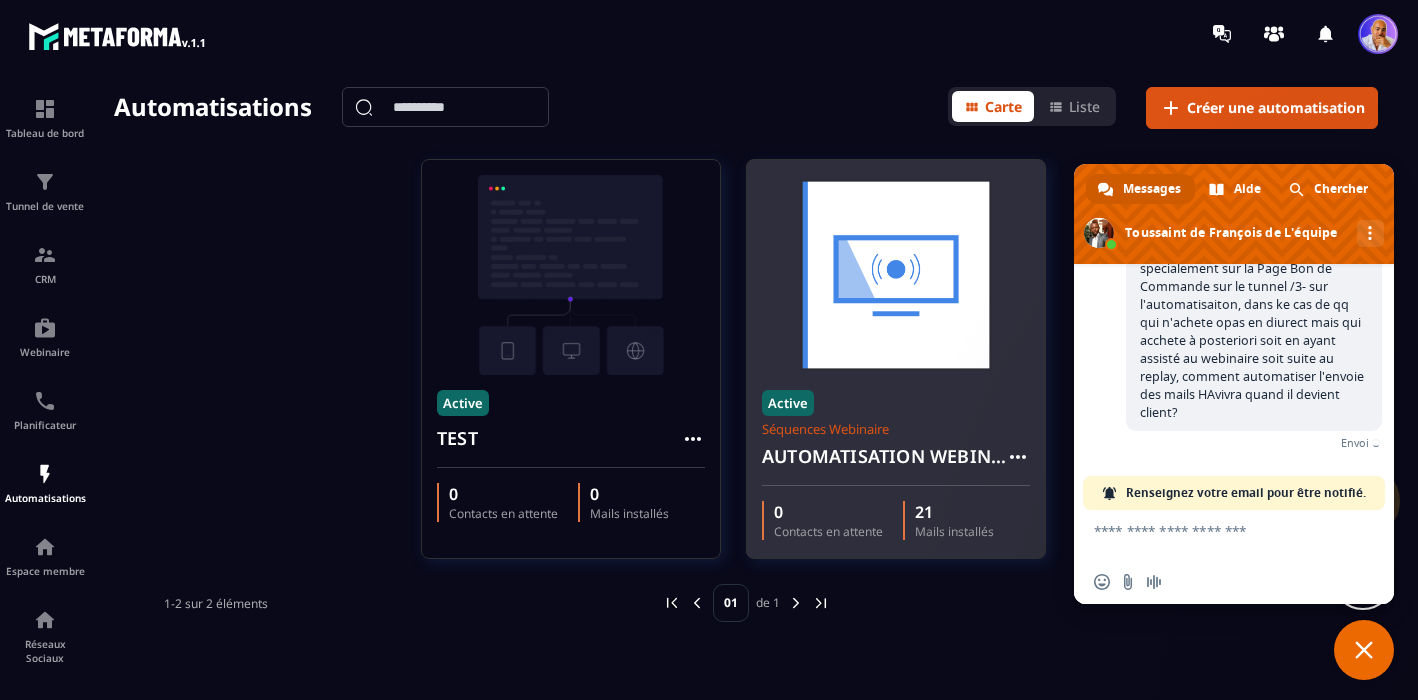 click on "Active Séquences Webinaire AUTOMATISATION WEBINAIRE" at bounding box center [896, 430] 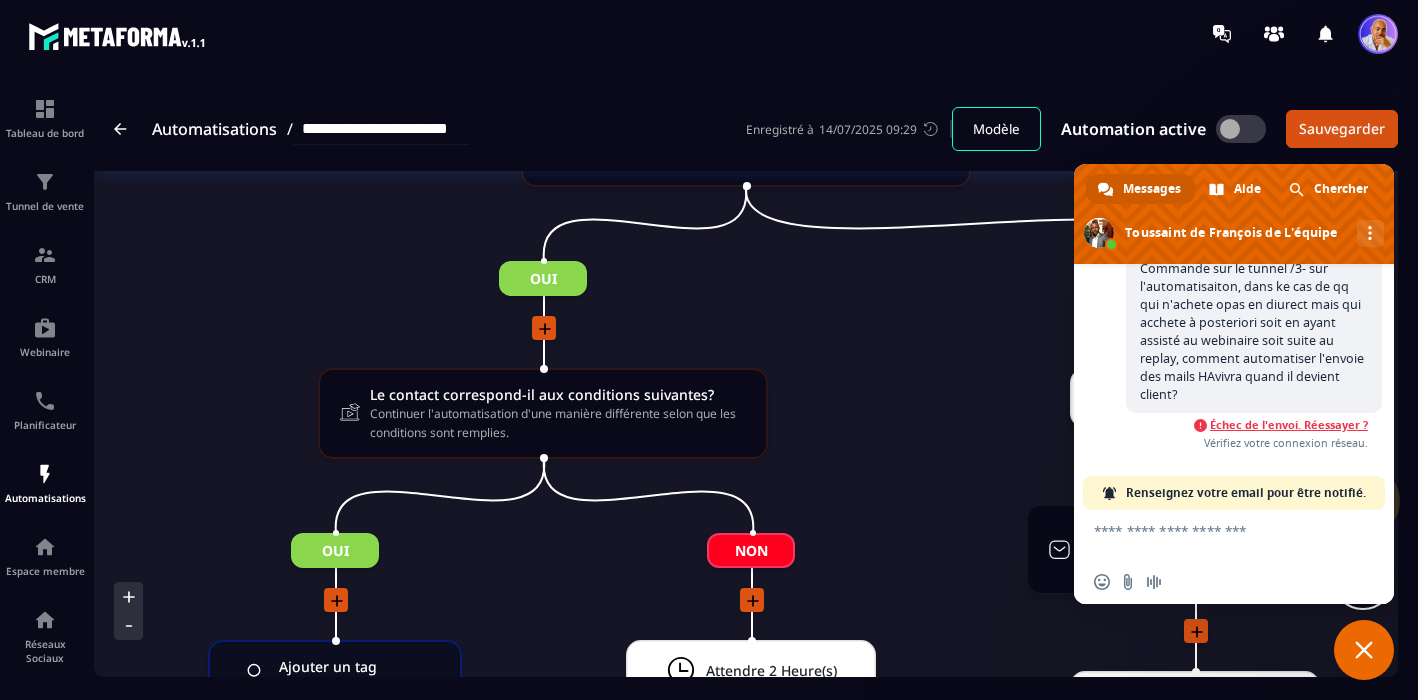 scroll, scrollTop: 3042, scrollLeft: 0, axis: vertical 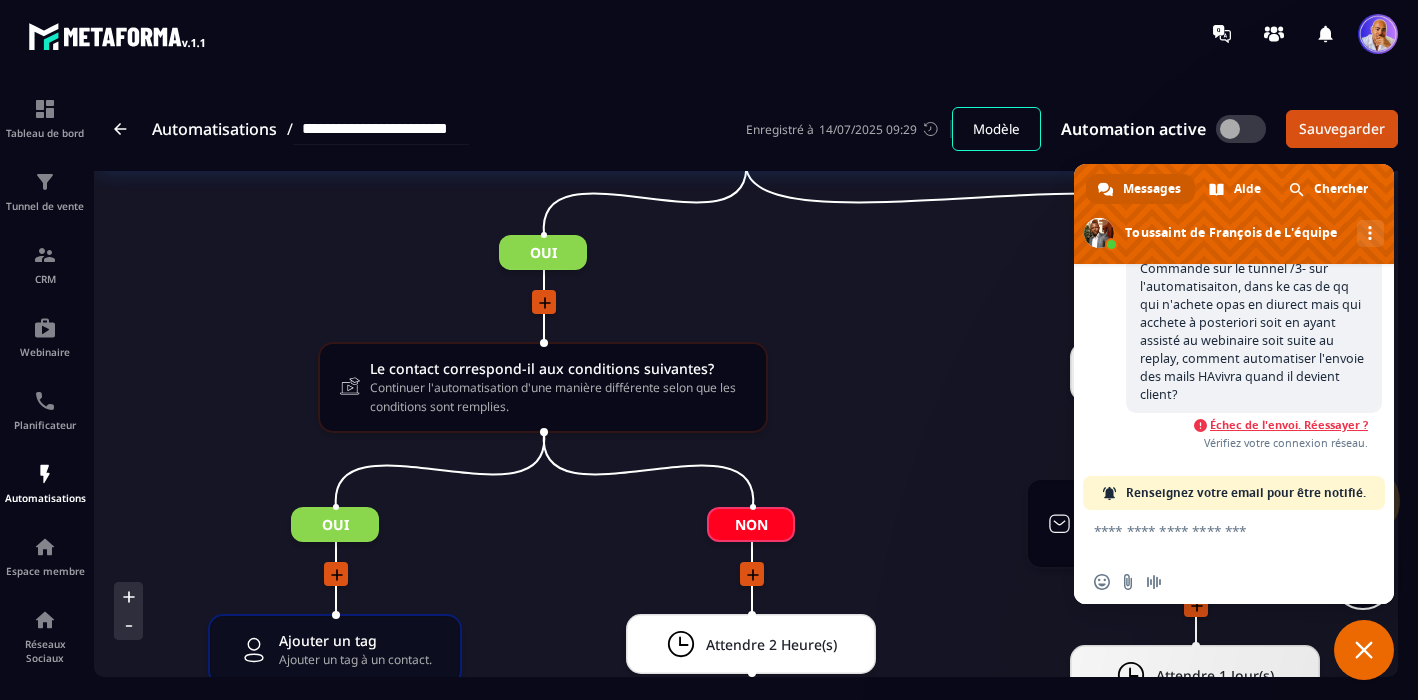 click 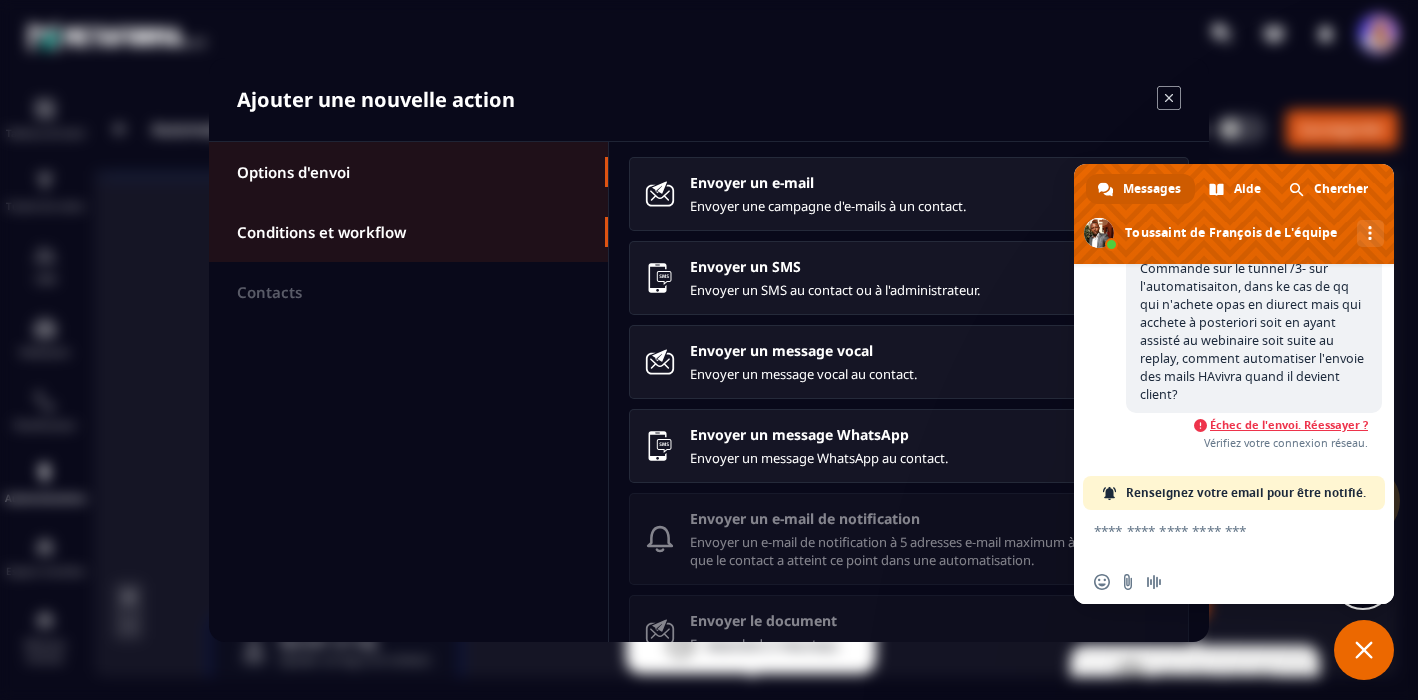 click on "Conditions et workflow" 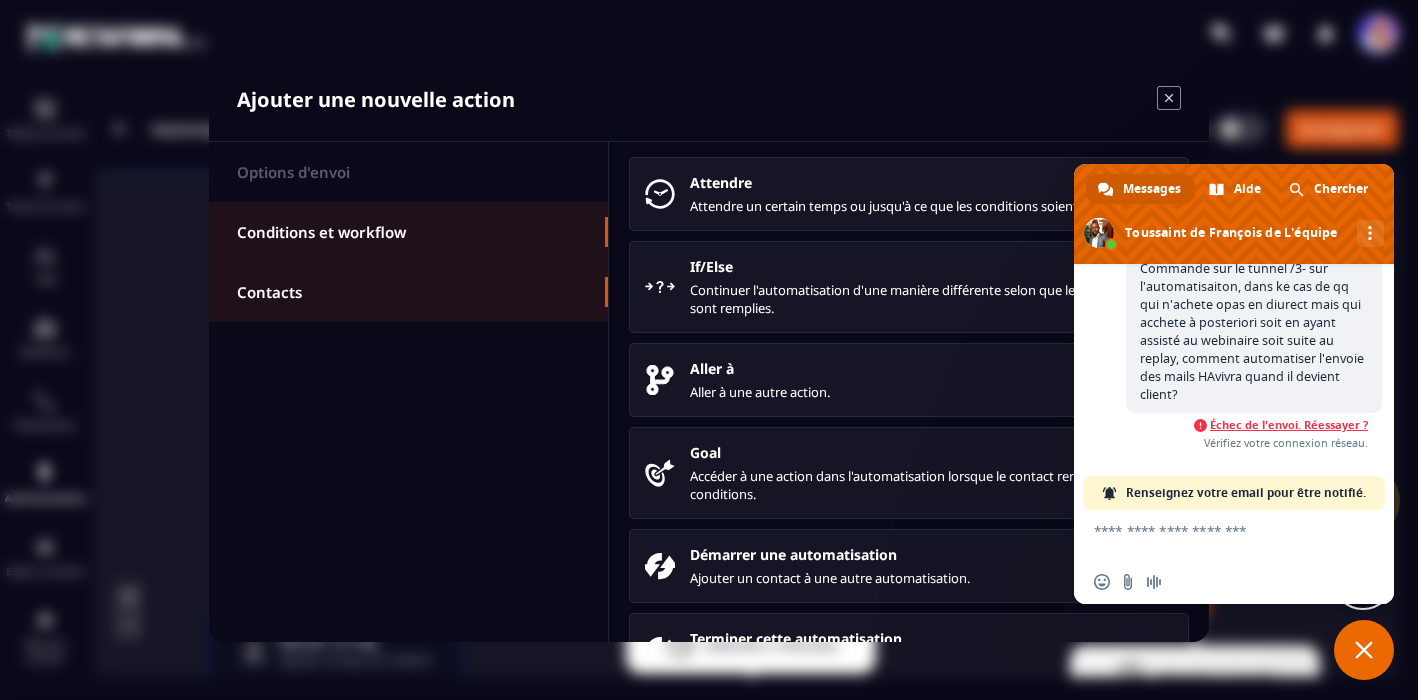 click on "Contacts" 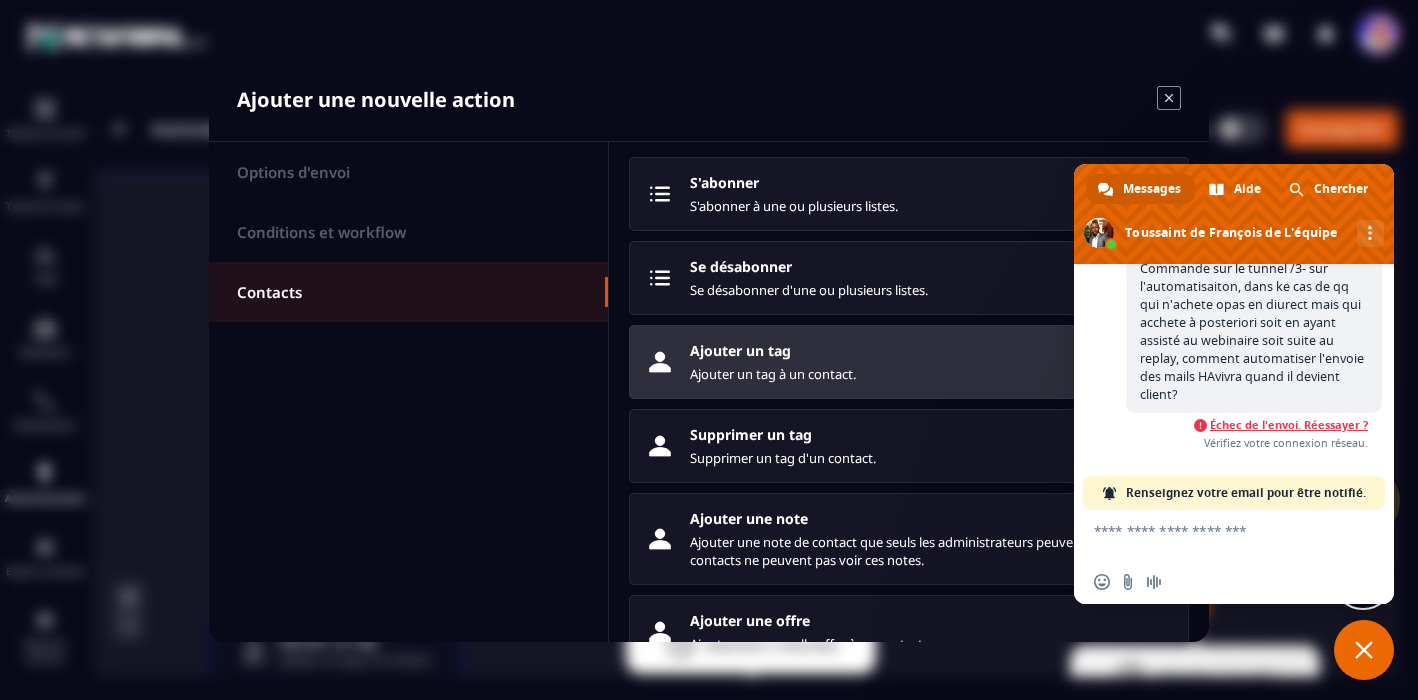 click on "Ajouter un tag à un contact." at bounding box center [931, 374] 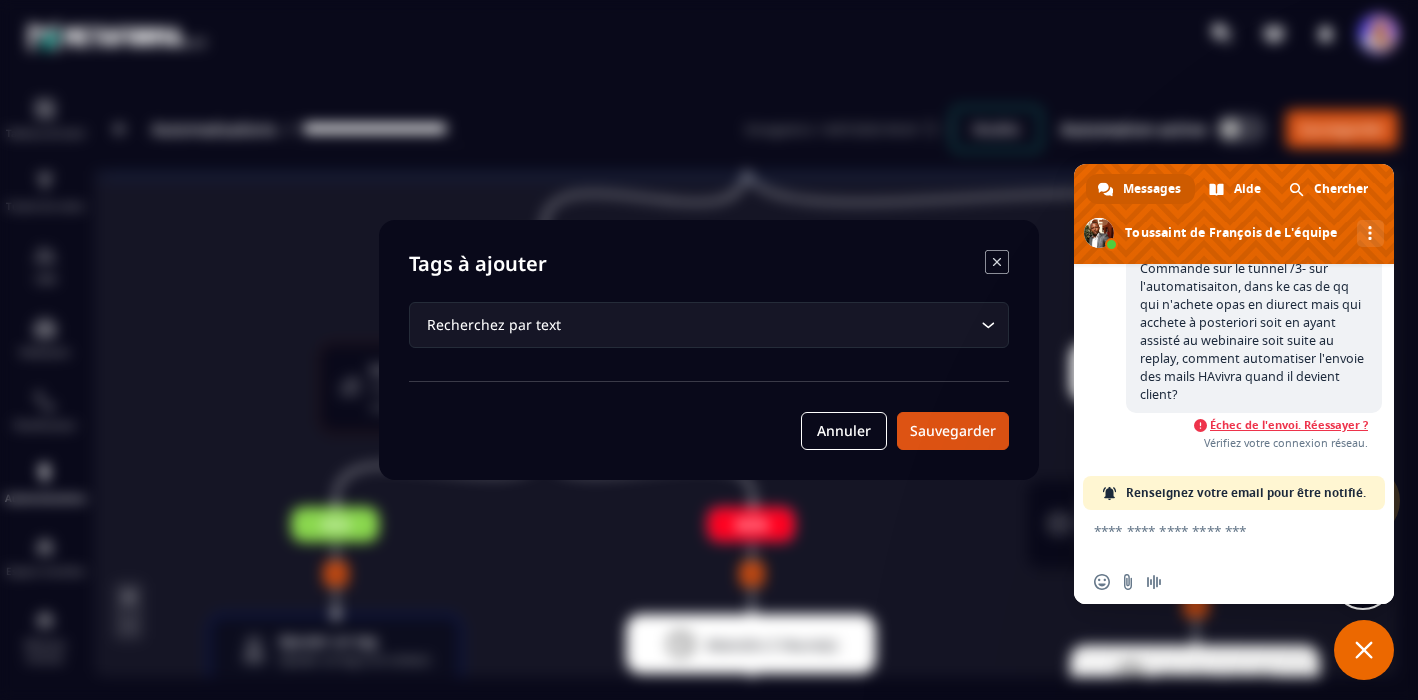 click on "Recherchez par text" at bounding box center [699, 325] 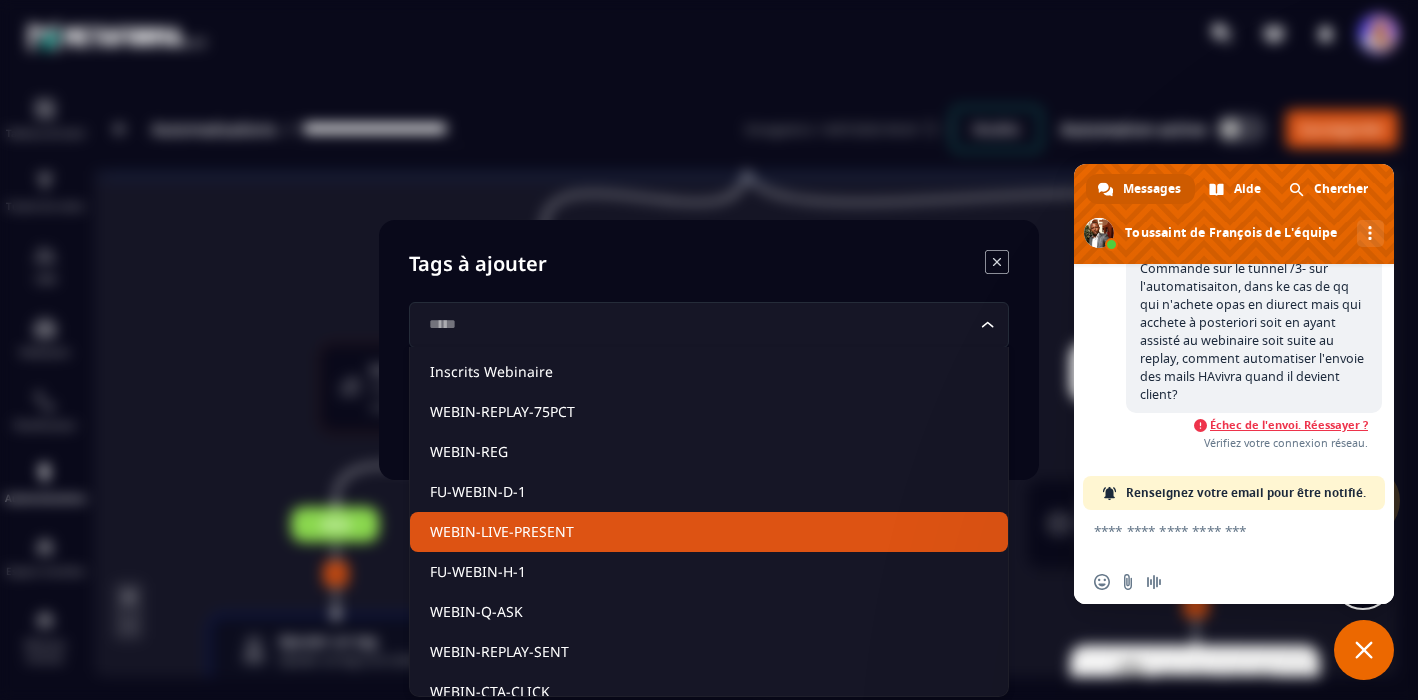 click on "WEBIN-LIVE-PRESENT" 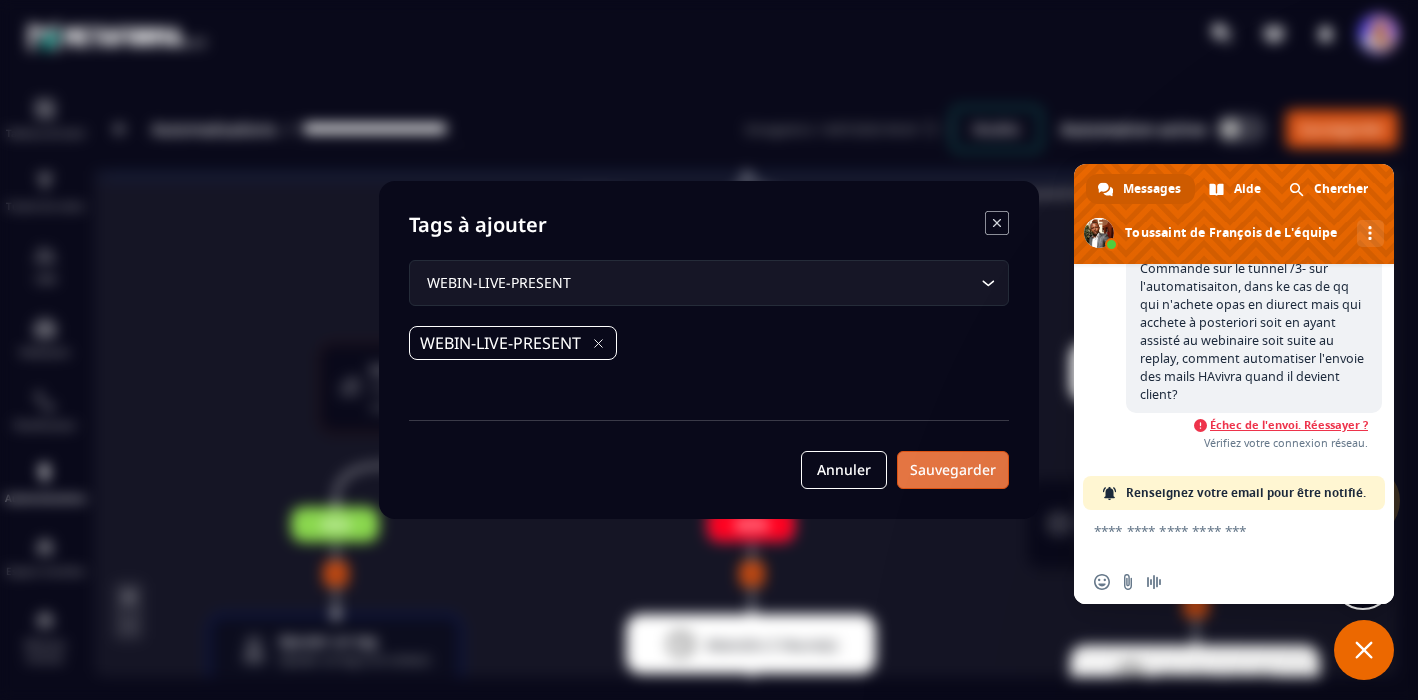 click on "Sauvegarder" at bounding box center [953, 470] 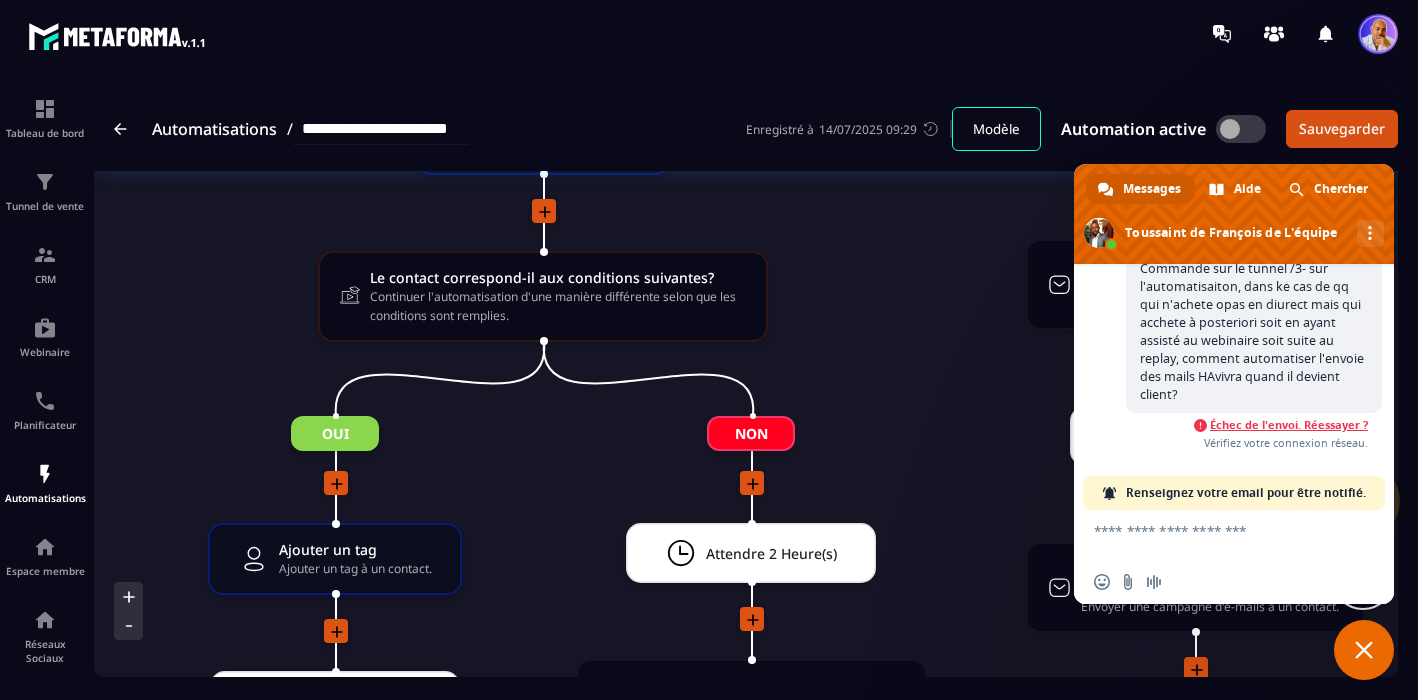 scroll, scrollTop: 3282, scrollLeft: 0, axis: vertical 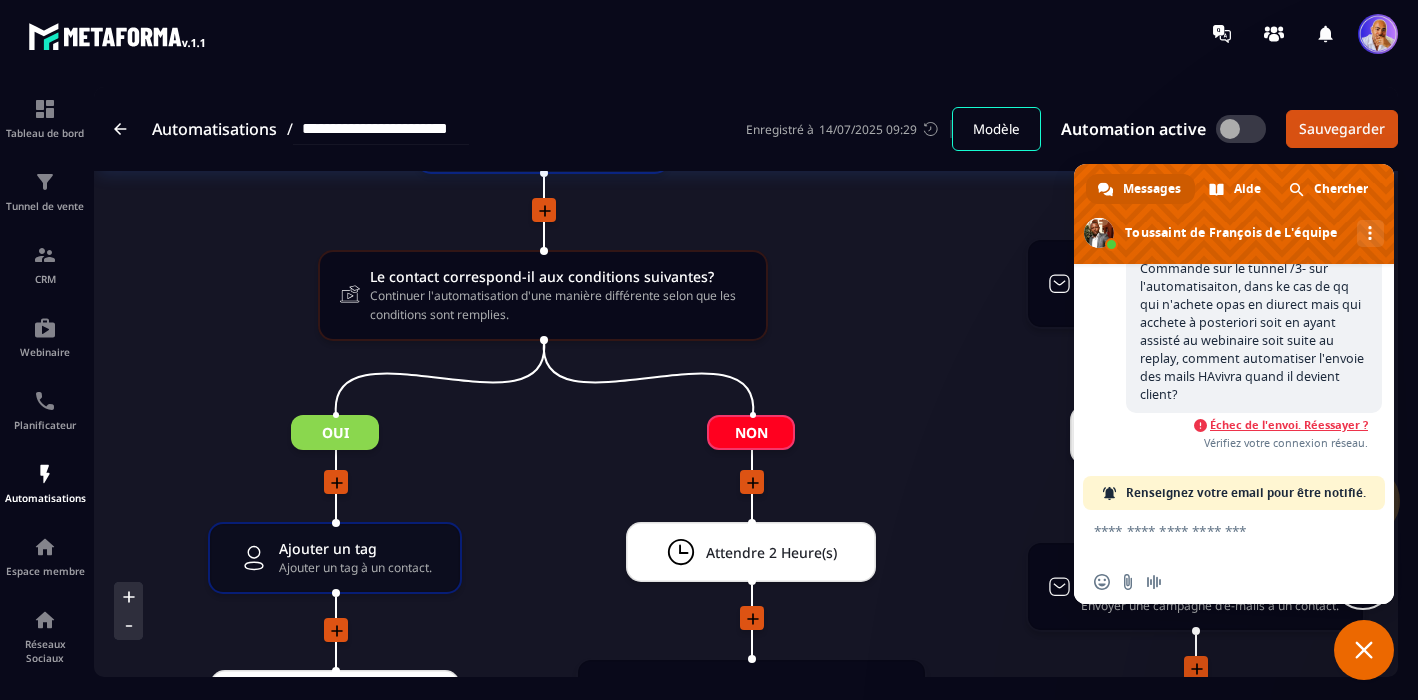 click 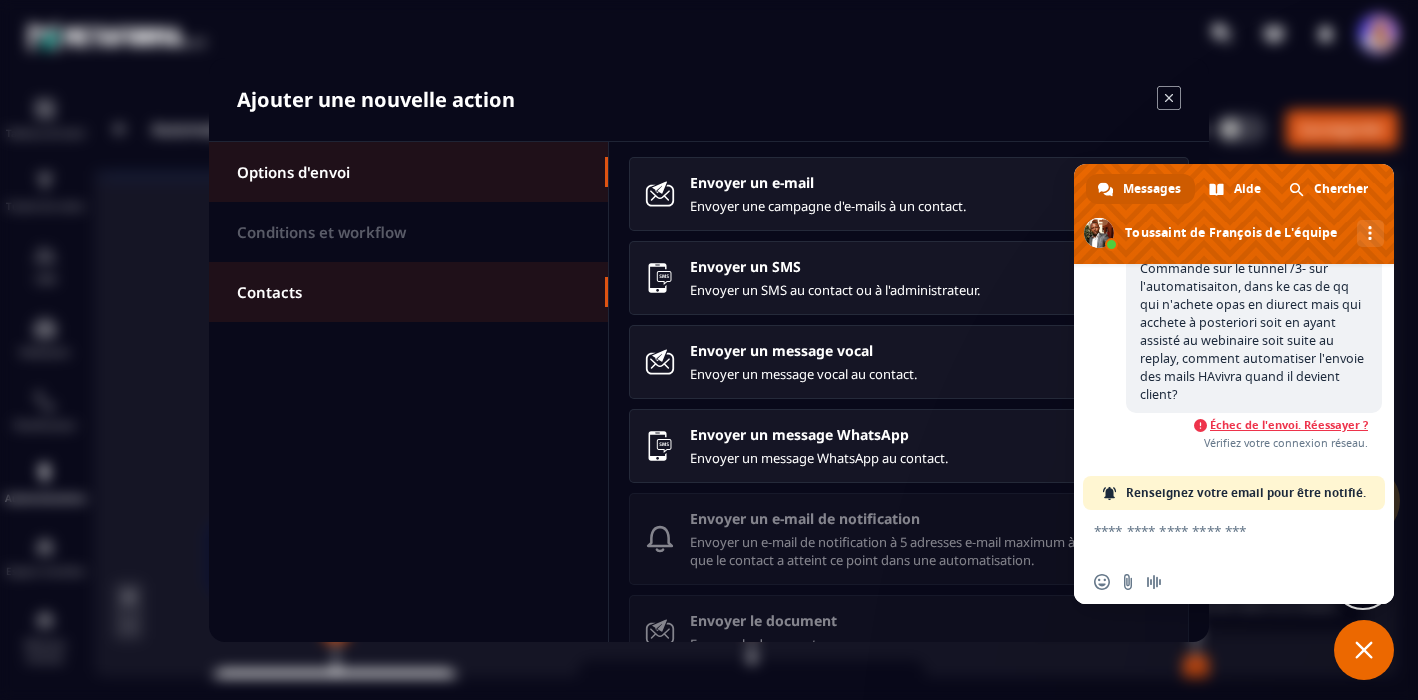 click on "Contacts" 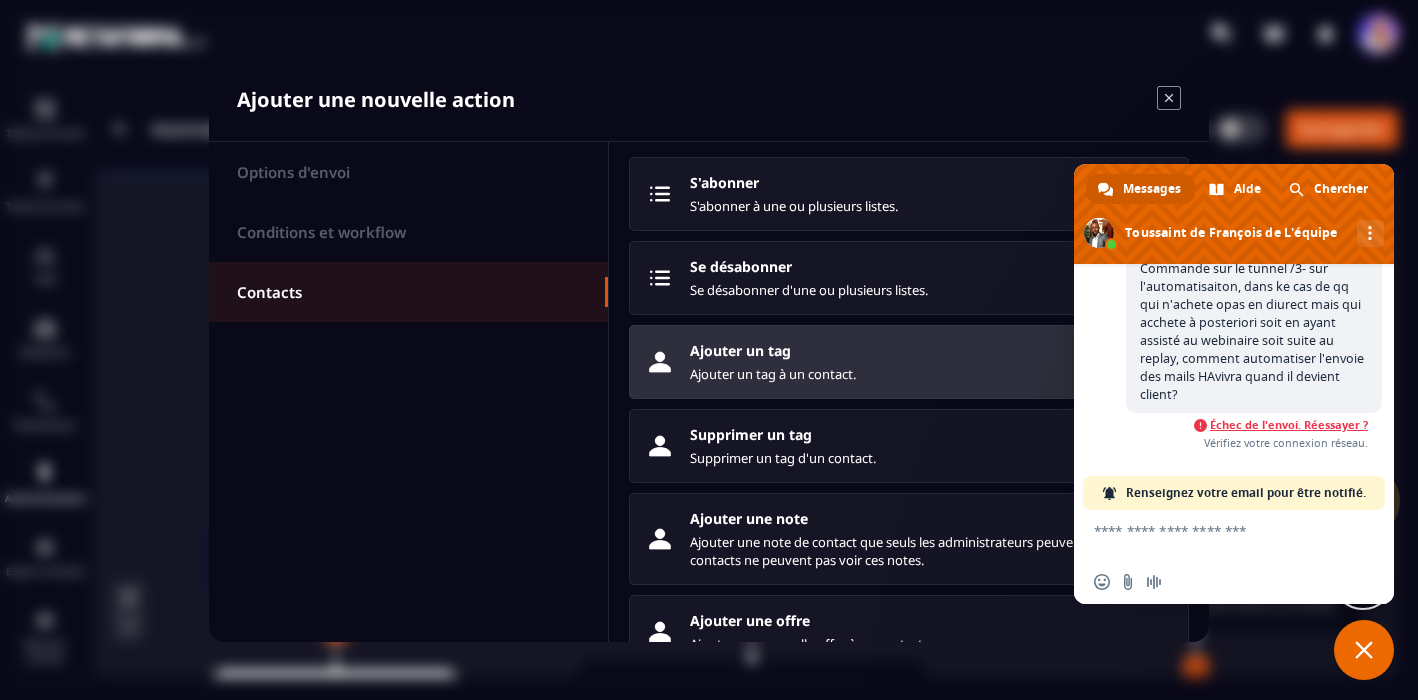 click on "Ajouter un tag" at bounding box center (931, 350) 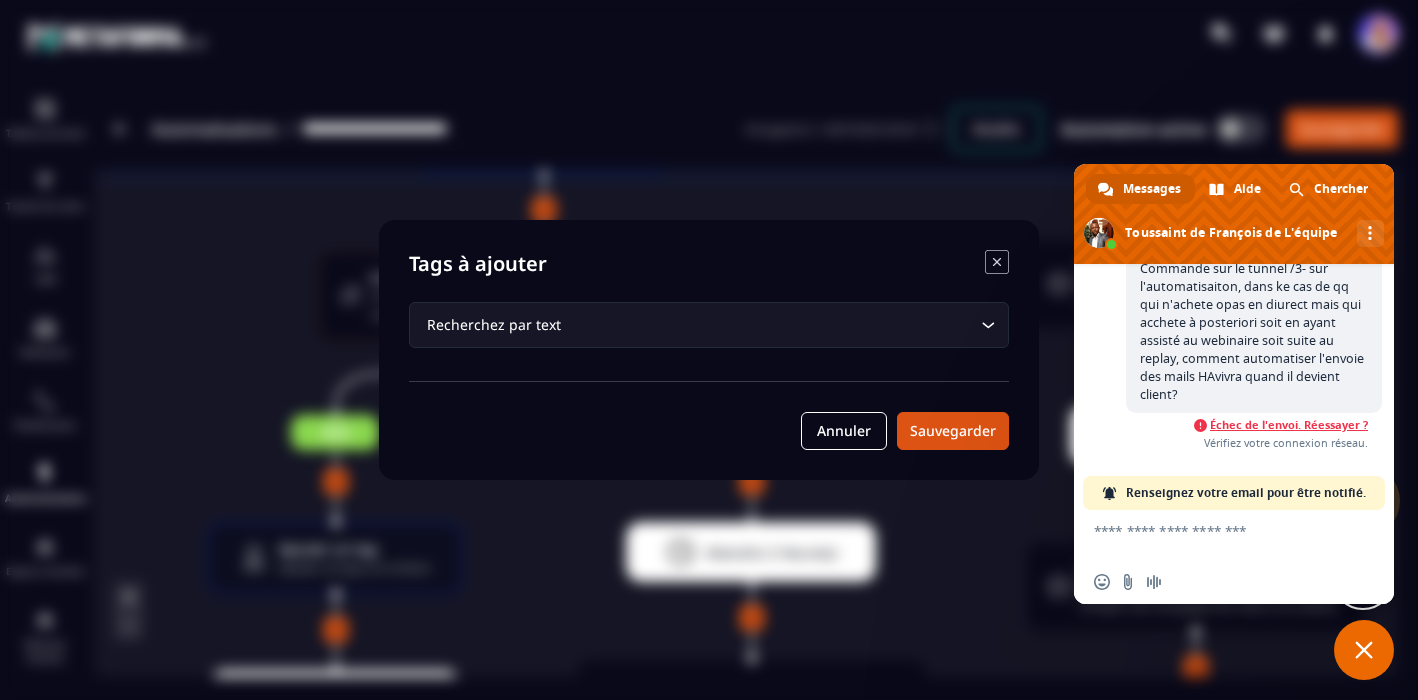 click on "Recherchez par text" at bounding box center (699, 325) 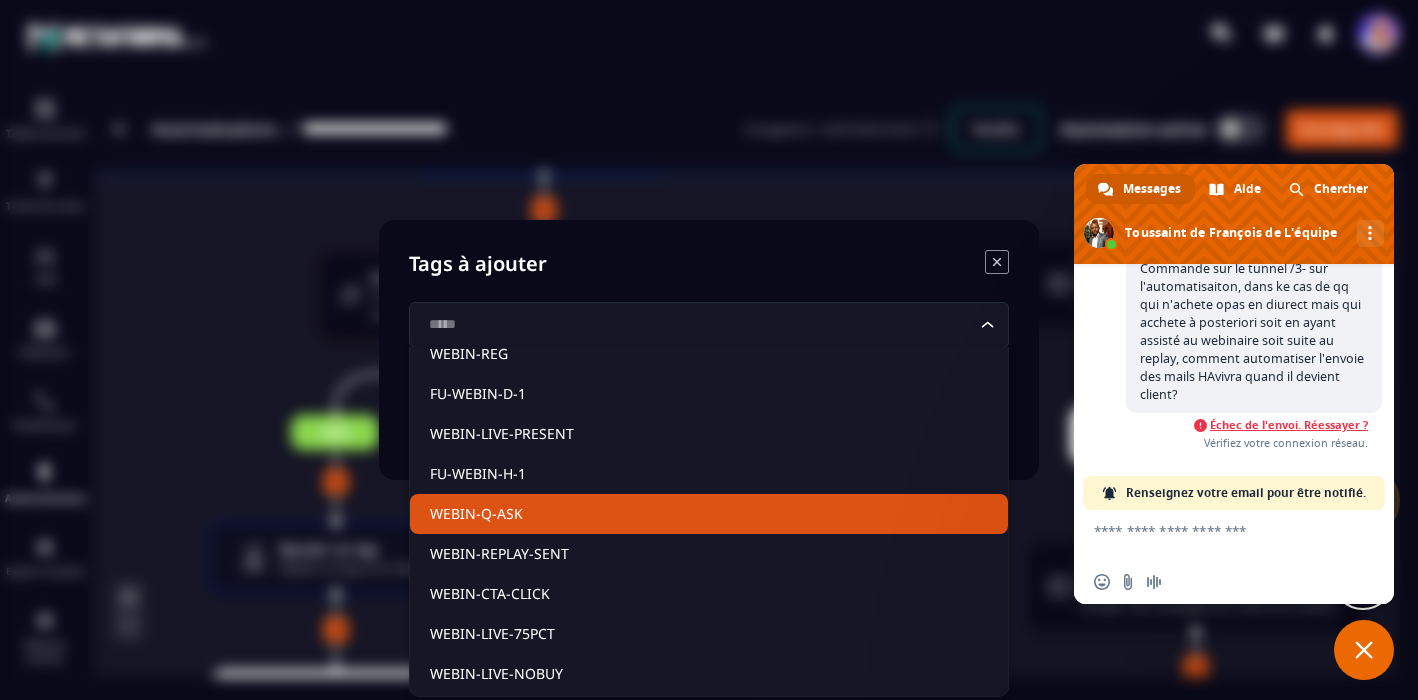 scroll, scrollTop: 101, scrollLeft: 0, axis: vertical 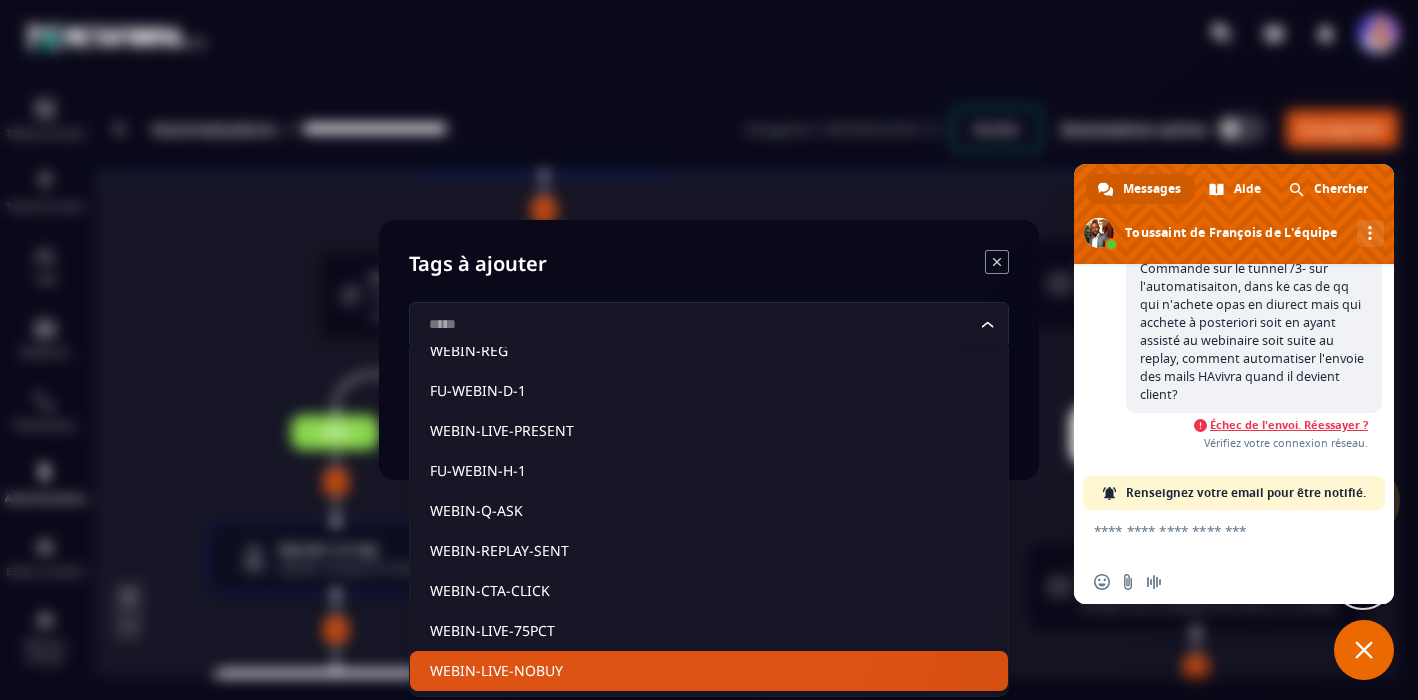 click on "WEBIN-LIVE-NOBUY" 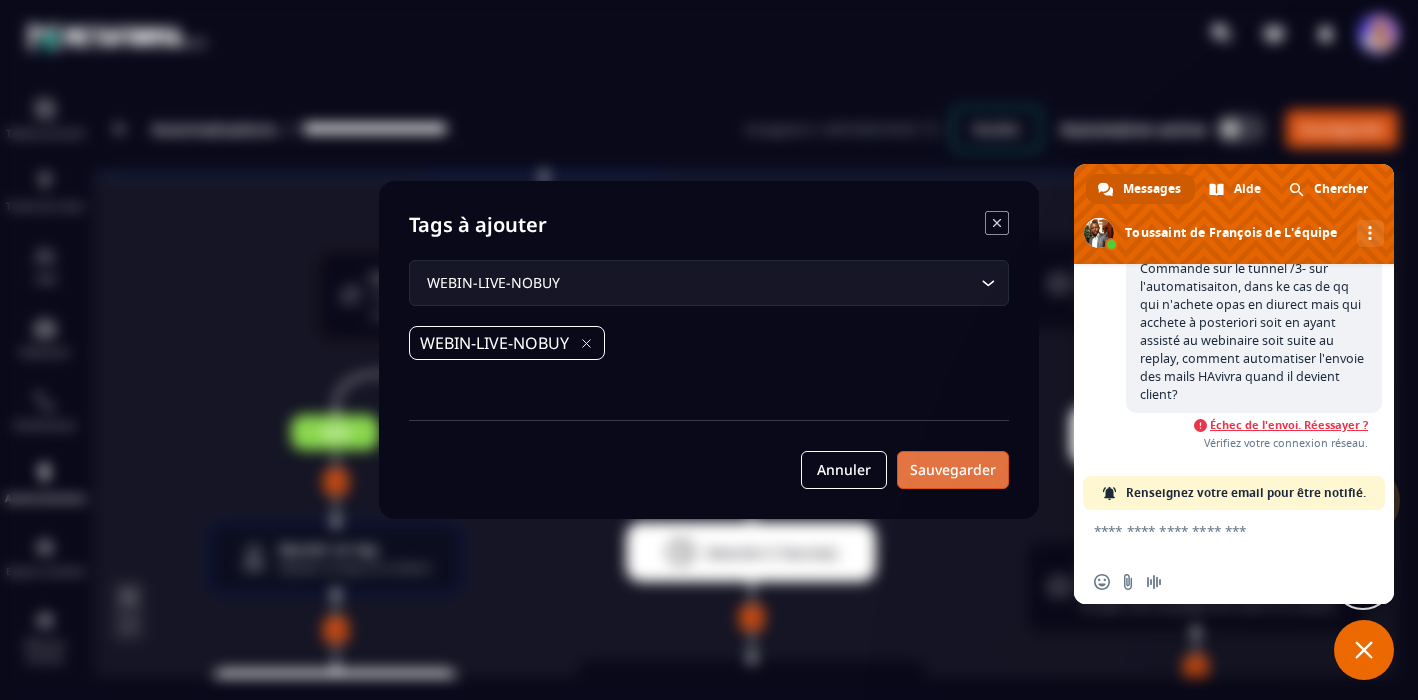 click on "Sauvegarder" at bounding box center (953, 470) 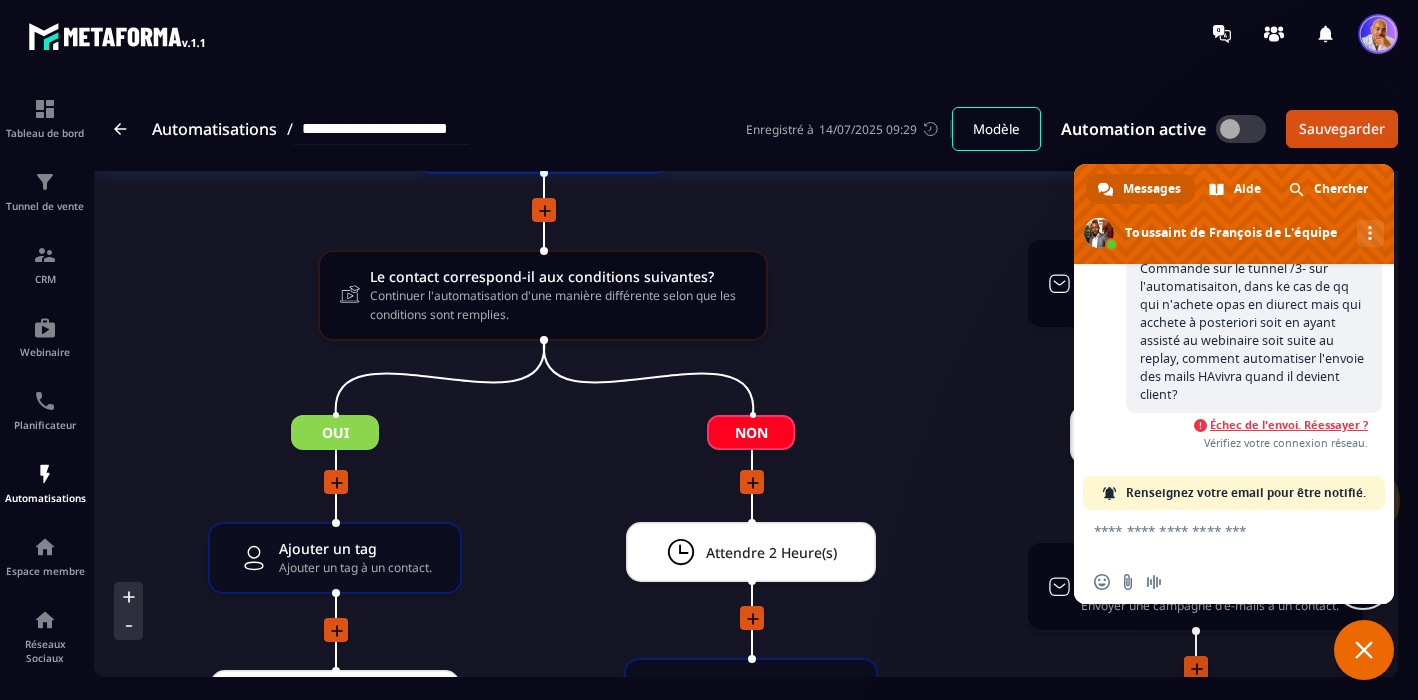 click on "Merci. Est il possible d'avoir un echnage telephonique avec qq de chez Metaforma pour des details qui me depoassent un peu a la fois pour: 1- Stripe et comment raccorder les tarifs en 1 fois et en deux Echéances sur le tunnel / 2- sur les ajustements à faire suite à la Migation et plus specialement sur la Page Bon de Commande sur le tunnel /3- sur l'automatisaiton, dans ke cas de qq qui n'achete opas en diurect mais qui acchete à posteriori soit en ayant assisté au webinaire soit suite au replay, comment automatiser l'envoie des mails  HAvivra quand il devient client?" at bounding box center (1252, 250) 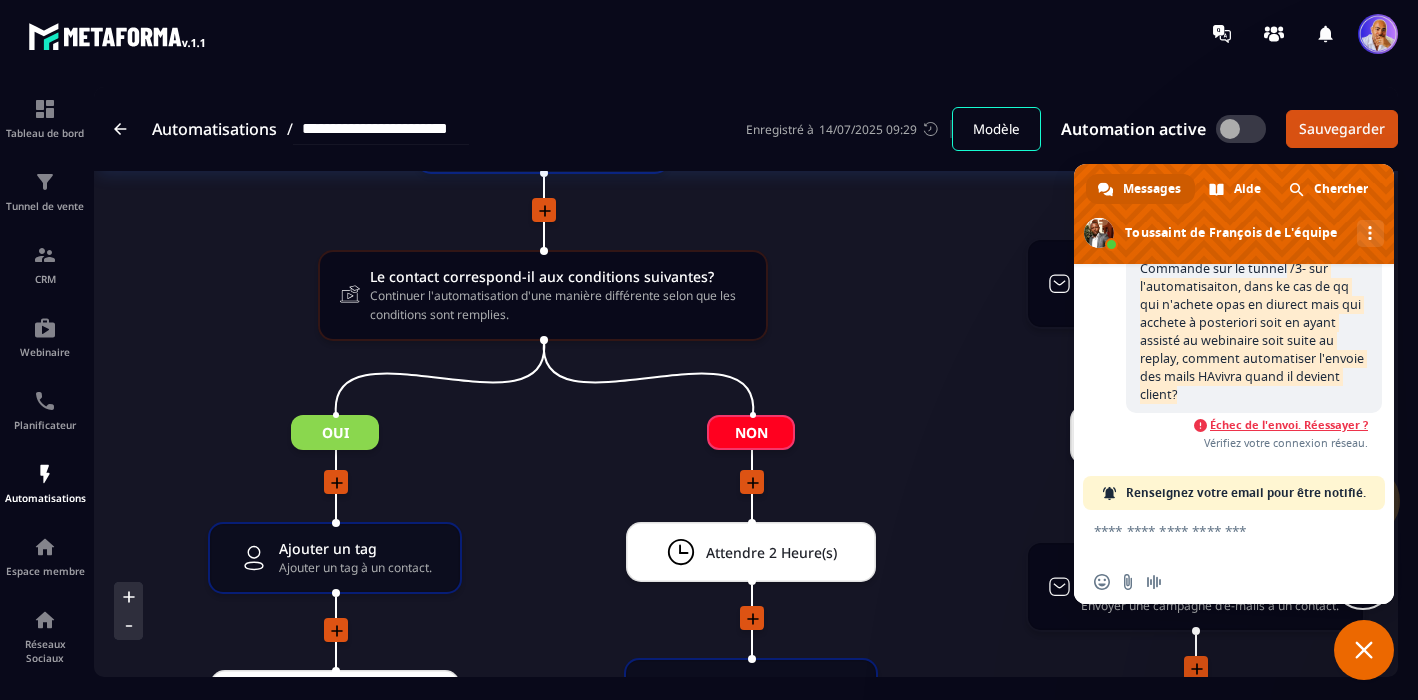 drag, startPoint x: 1238, startPoint y: 409, endPoint x: 1215, endPoint y: 302, distance: 109.444046 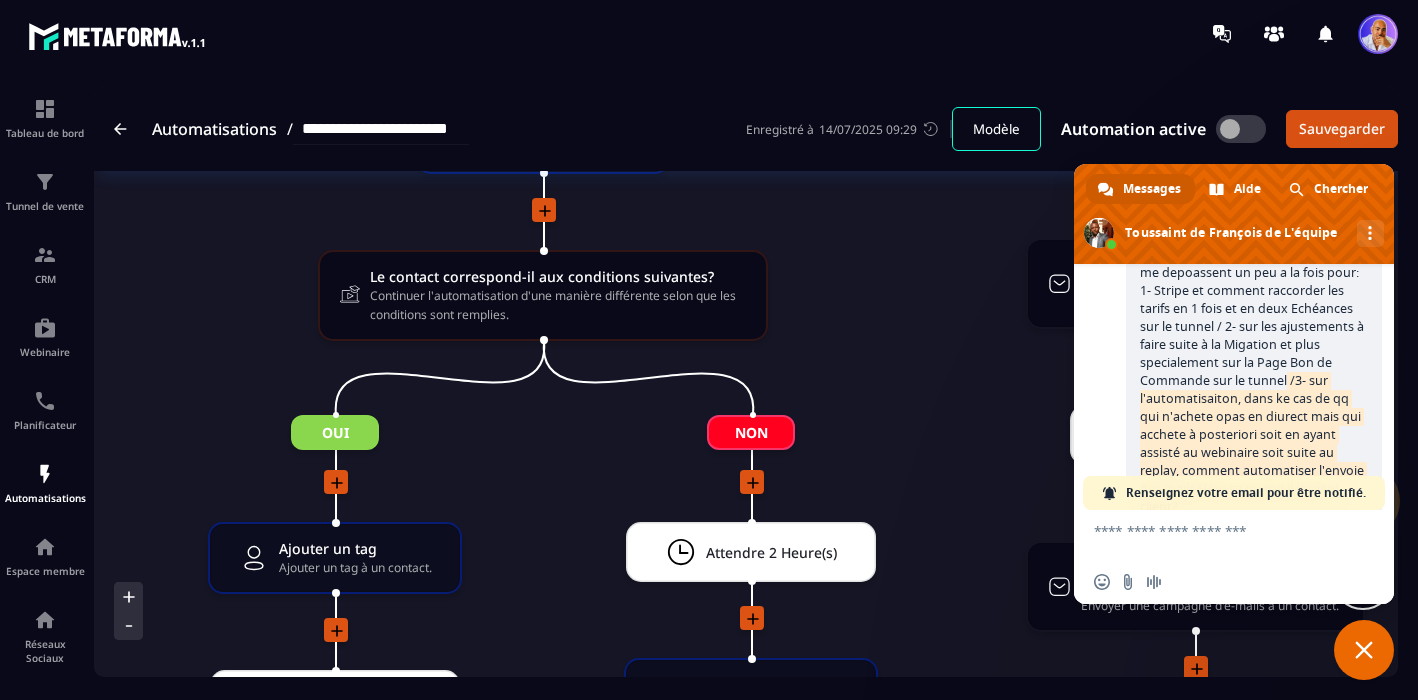 scroll, scrollTop: 3156, scrollLeft: 0, axis: vertical 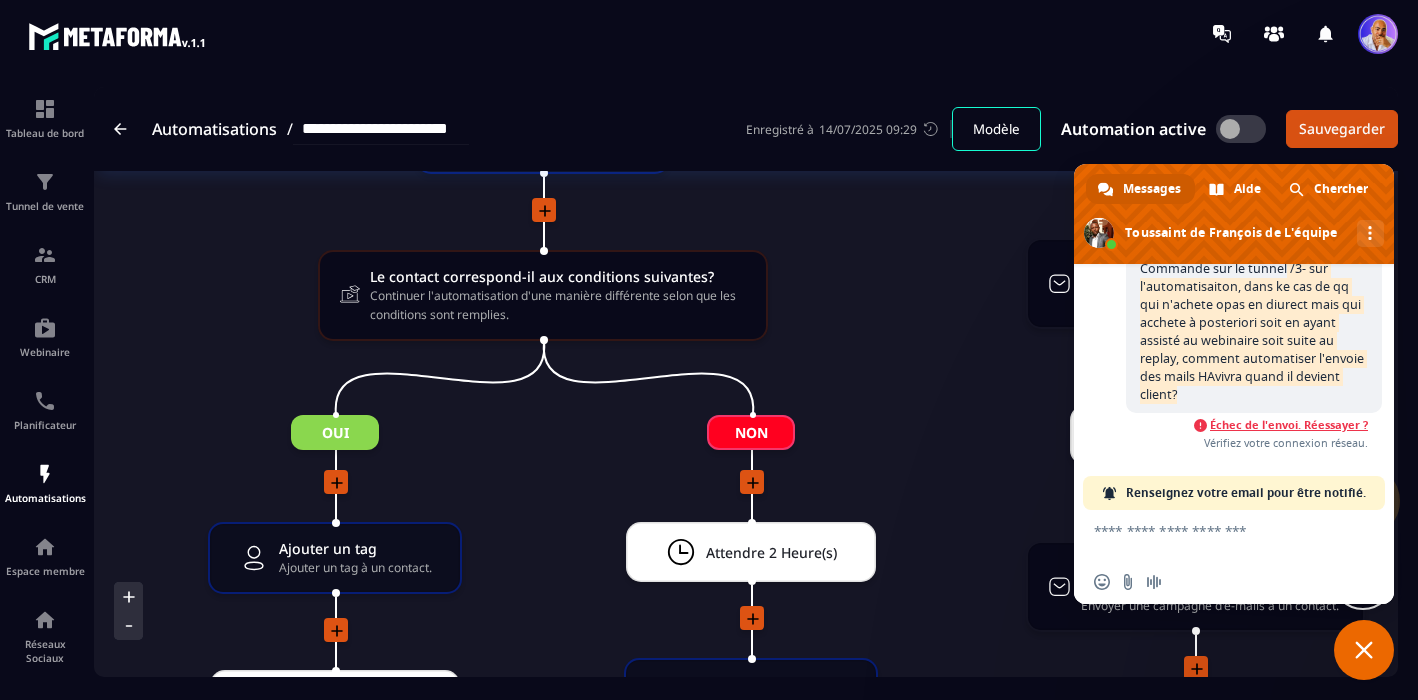 click on "Échec de l'envoi. Réessayer ?" at bounding box center (1289, 425) 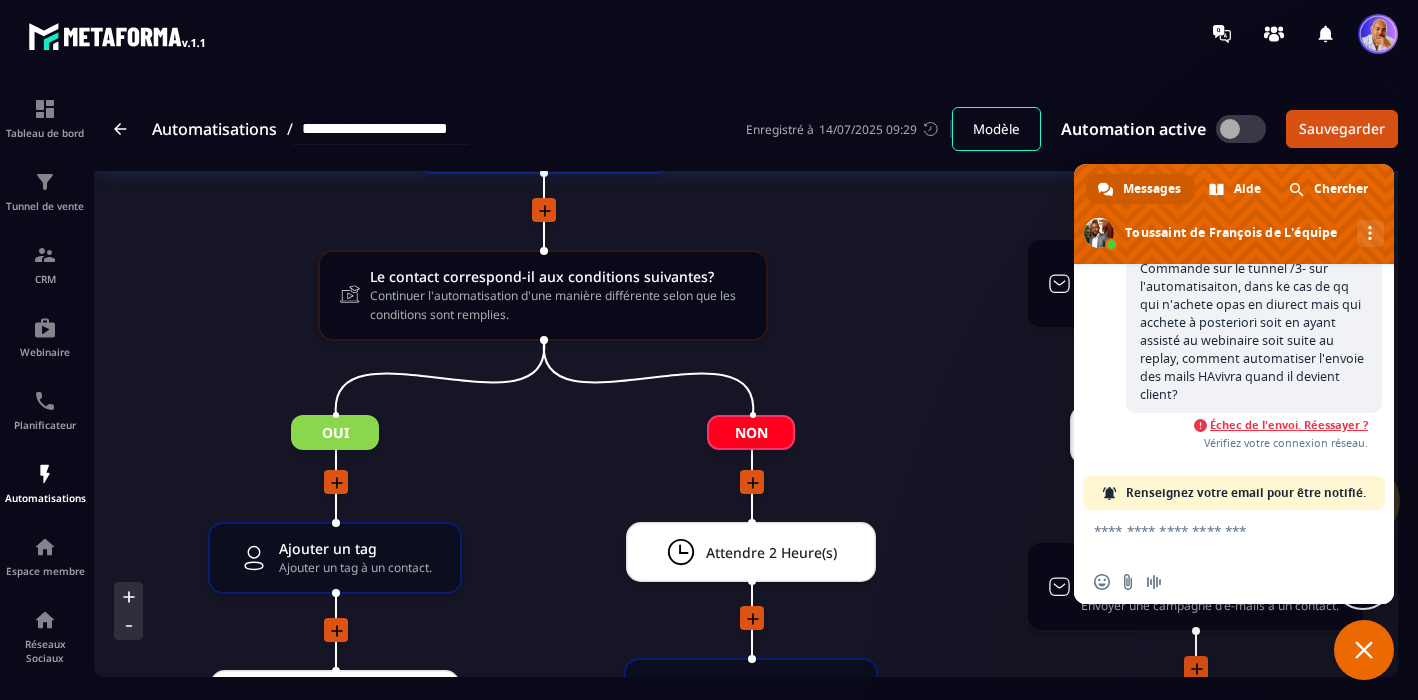 scroll, scrollTop: 2576, scrollLeft: 0, axis: vertical 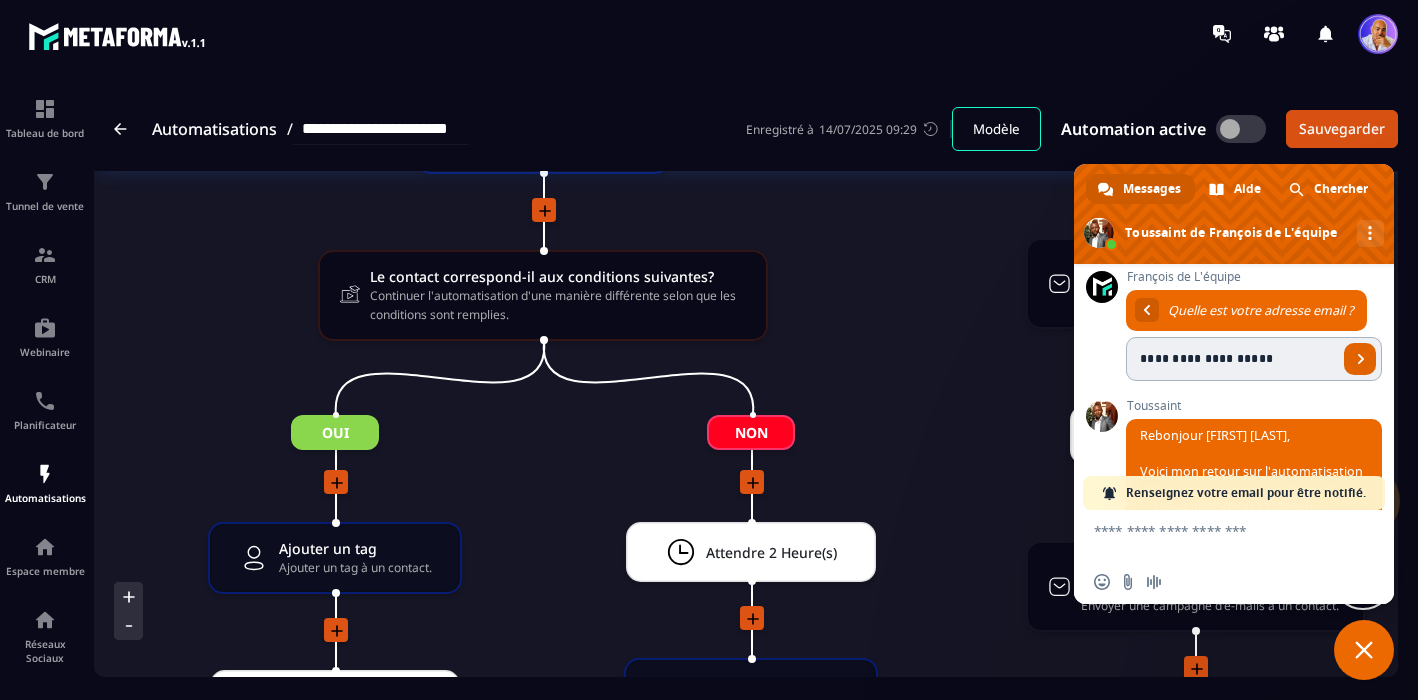 click at bounding box center [1361, 359] 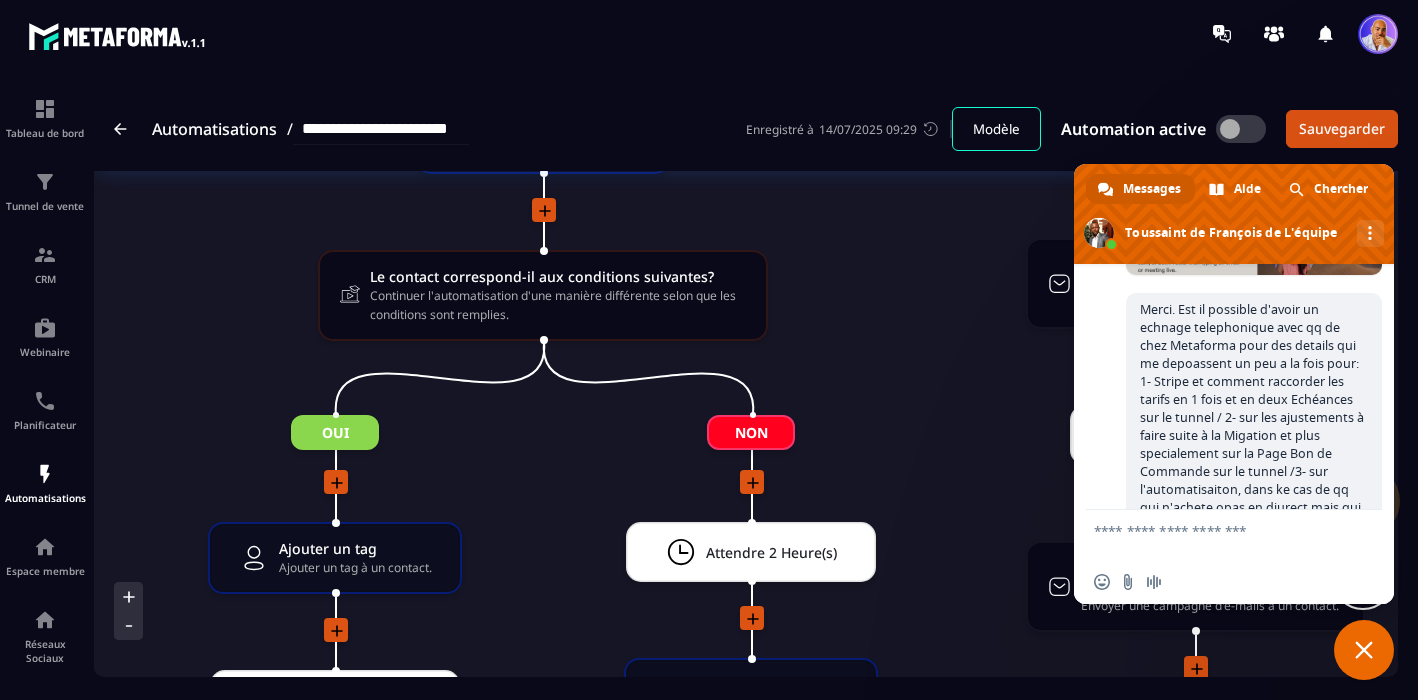 scroll, scrollTop: 2975, scrollLeft: 0, axis: vertical 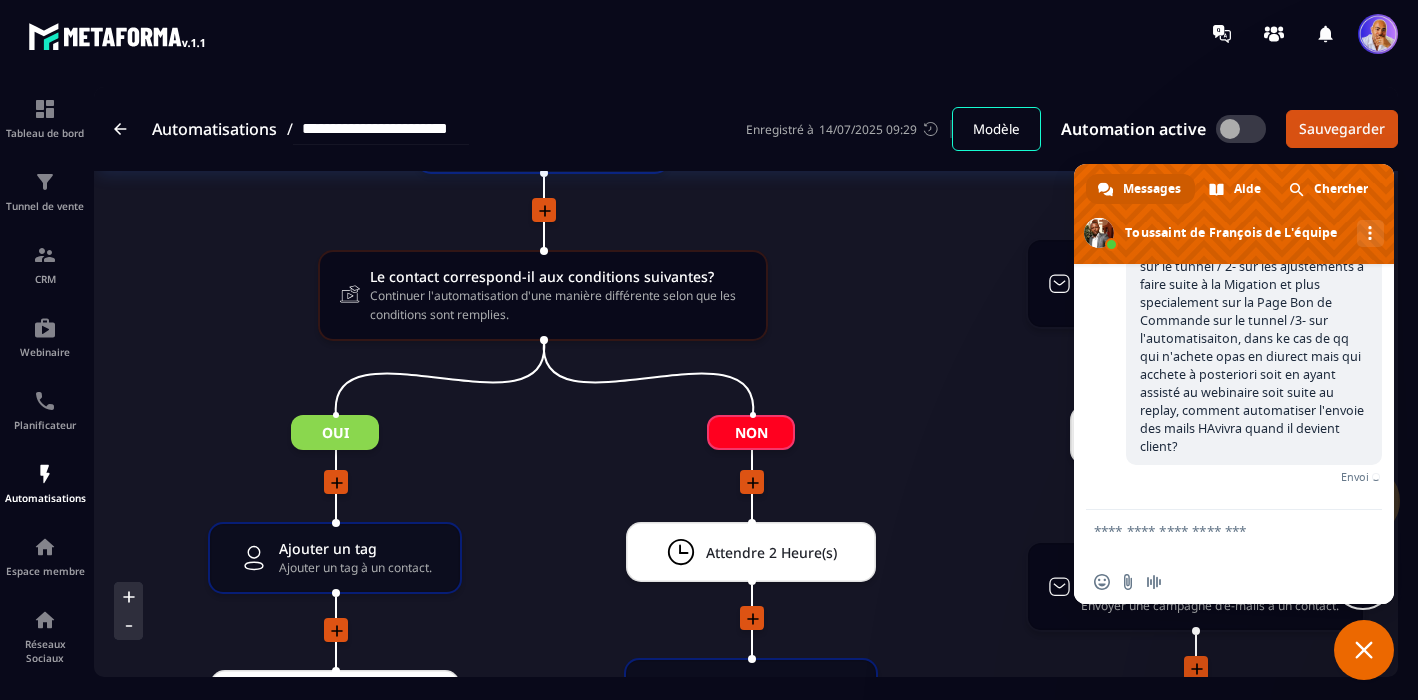 click at bounding box center [1364, 650] 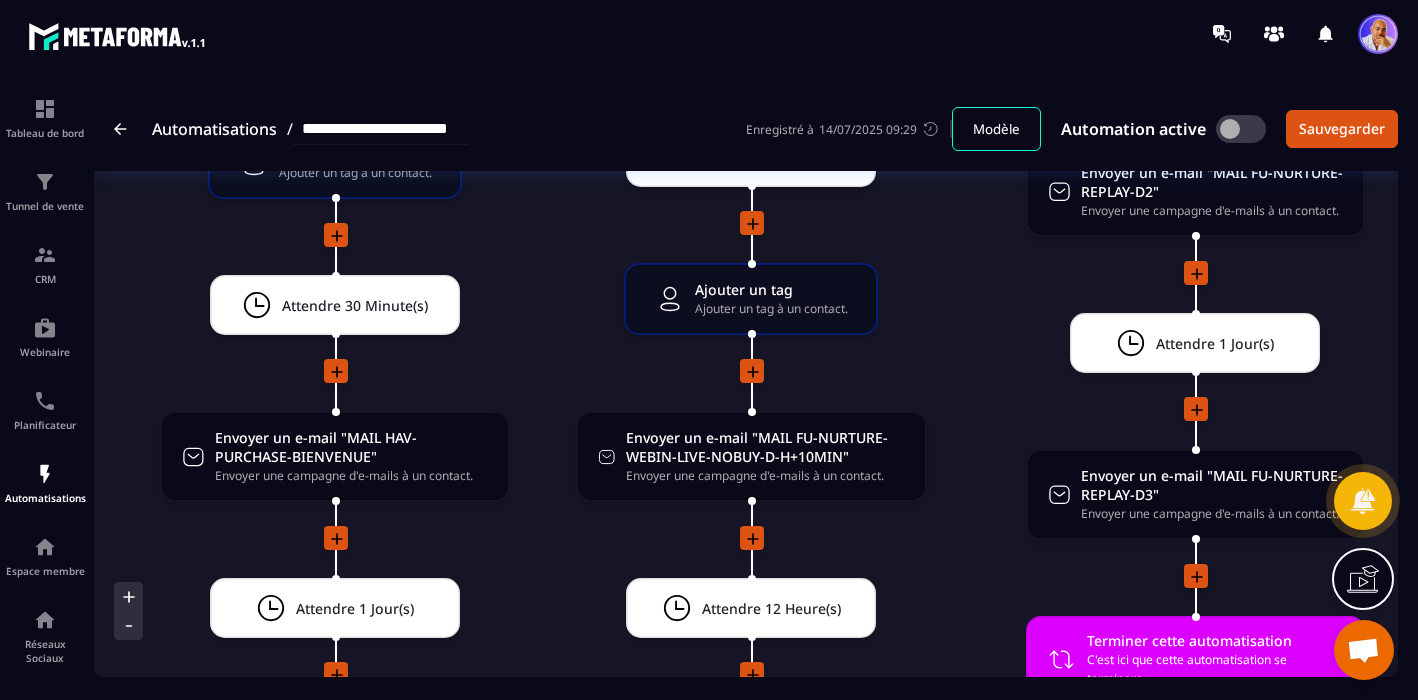 scroll, scrollTop: 3680, scrollLeft: 0, axis: vertical 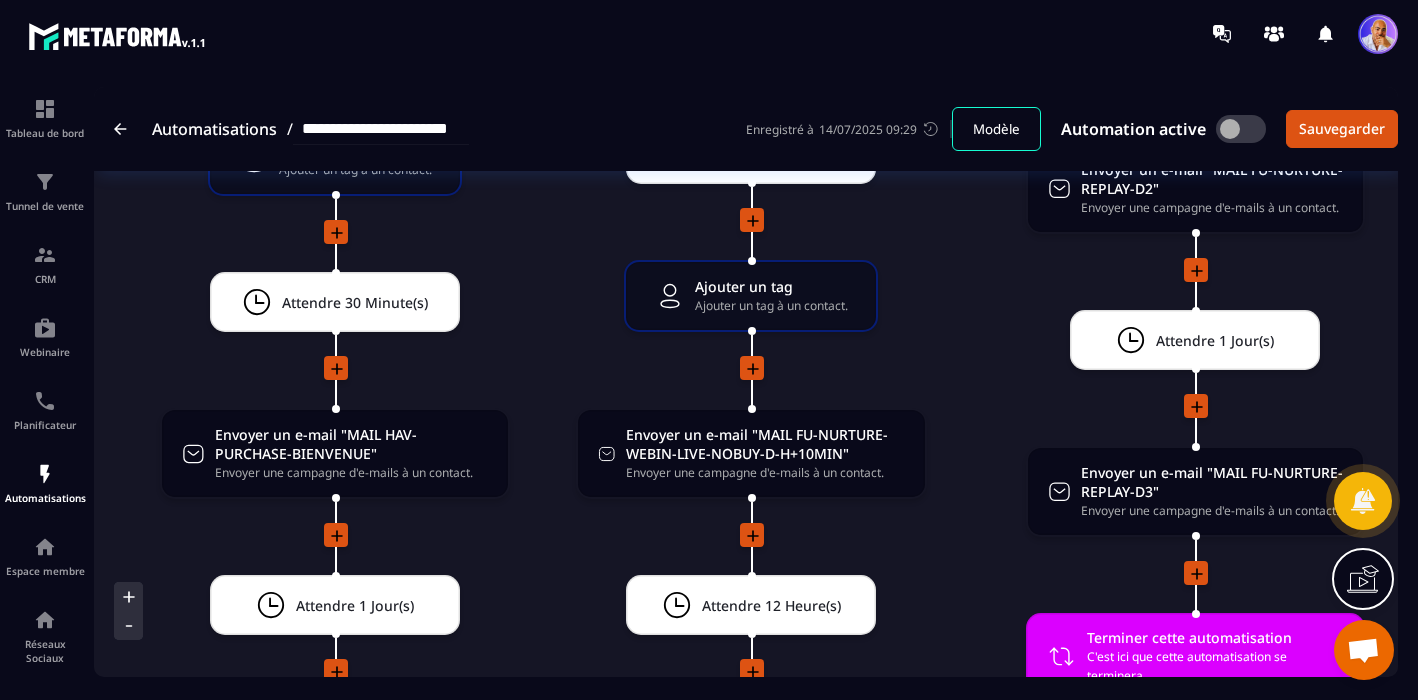click at bounding box center [1363, 652] 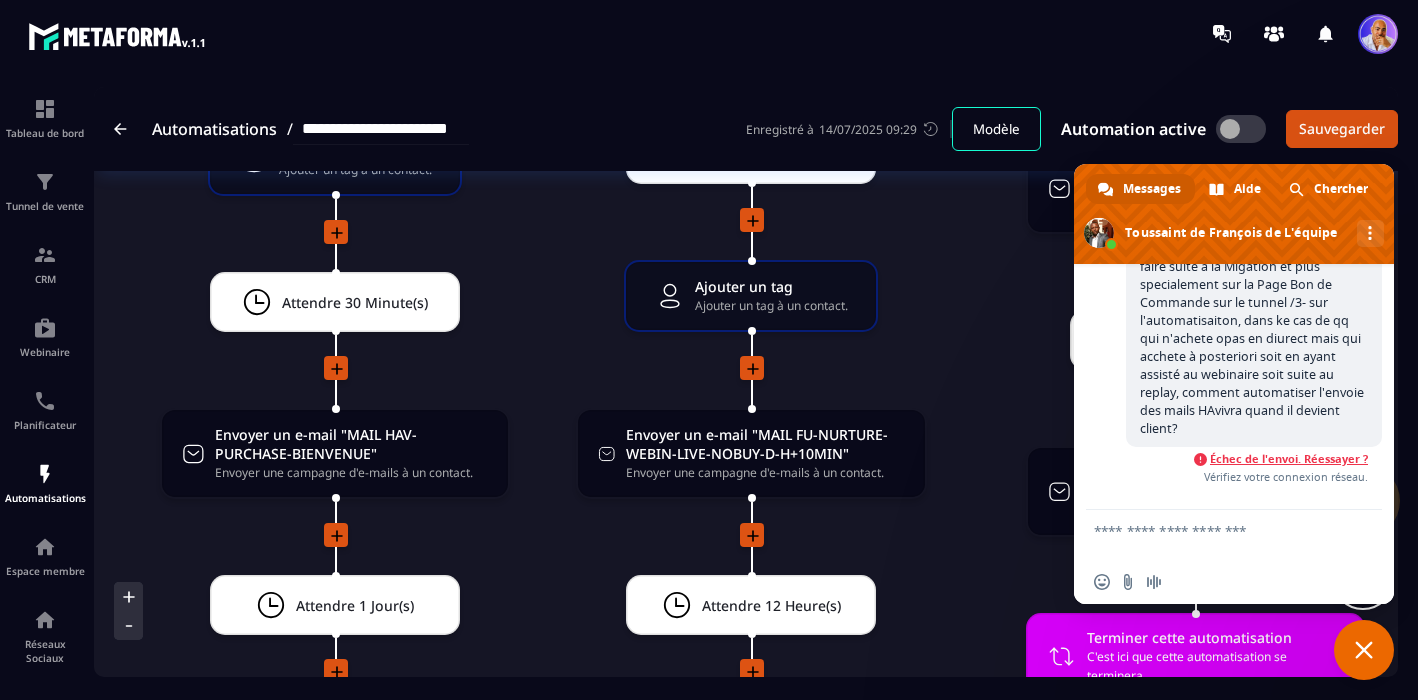scroll, scrollTop: 2993, scrollLeft: 0, axis: vertical 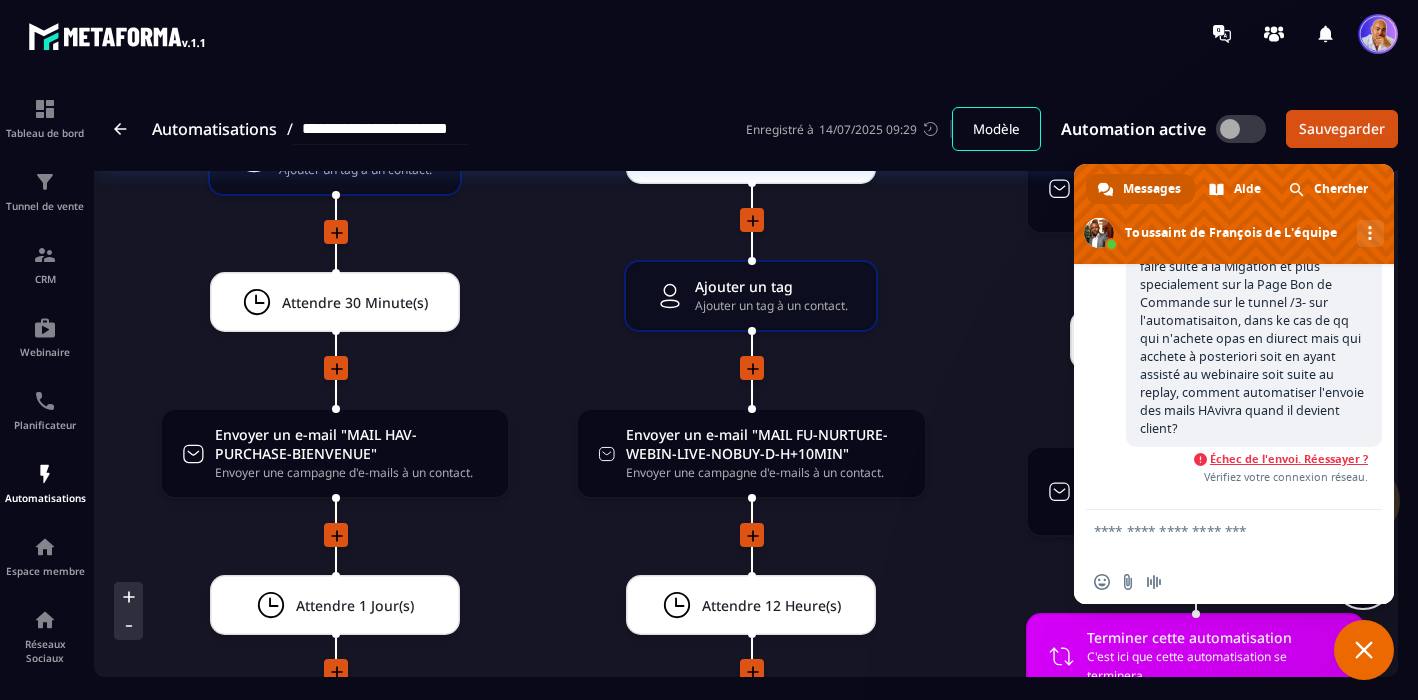 click on "Merci. Est il possible d'avoir un echnage telephonique avec qq de chez Metaforma pour des details qui me depoassent un peu a la fois pour: 1- Stripe et comment raccorder les tarifs en 1 fois et en deux Echéances sur le tunnel / 2- sur les ajustements à faire suite à la Migation et plus specialement sur la Page Bon de Commande sur le tunnel /3- sur l'automatisaiton, dans ke cas de qq qui n'achete opas en diurect mais qui acchete à posteriori soit en ayant assisté au webinaire soit suite au replay, comment automatiser l'envoie des mails  HAvivra quand il devient client?" at bounding box center (1252, 284) 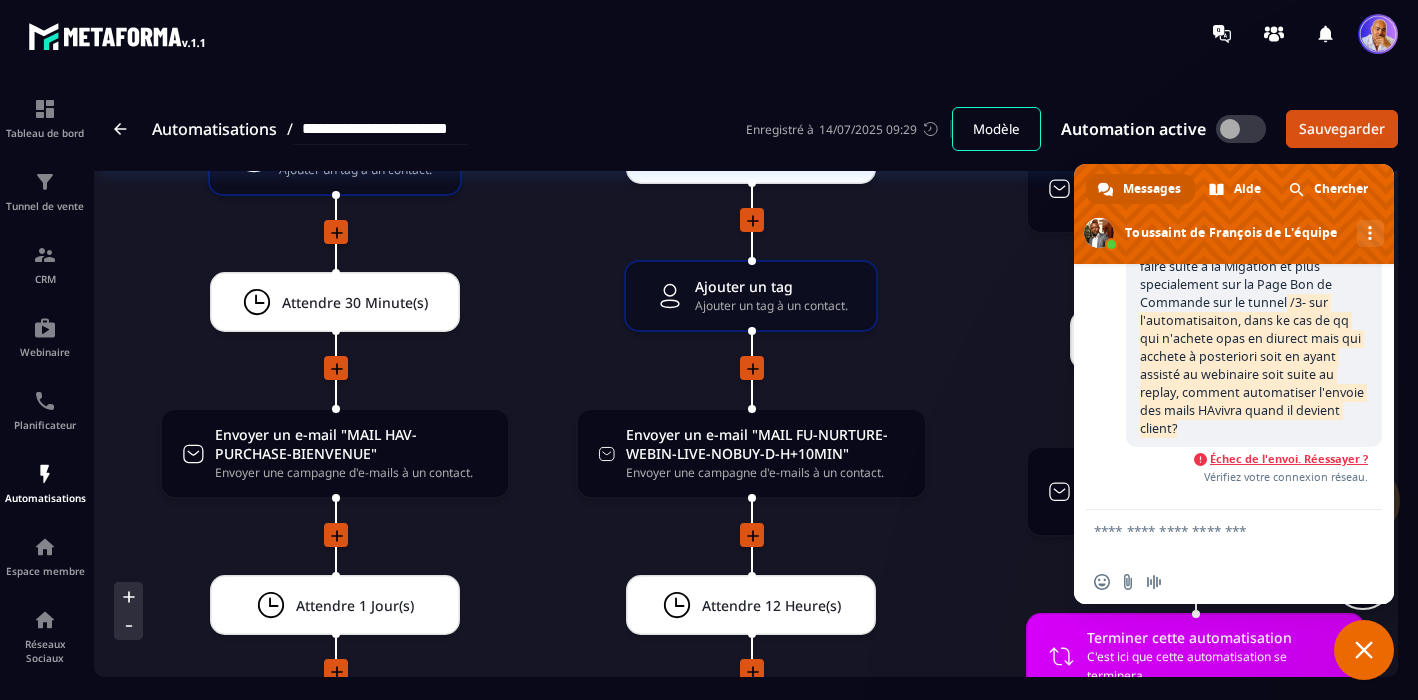drag, startPoint x: 1240, startPoint y: 424, endPoint x: 1215, endPoint y: 312, distance: 114.75626 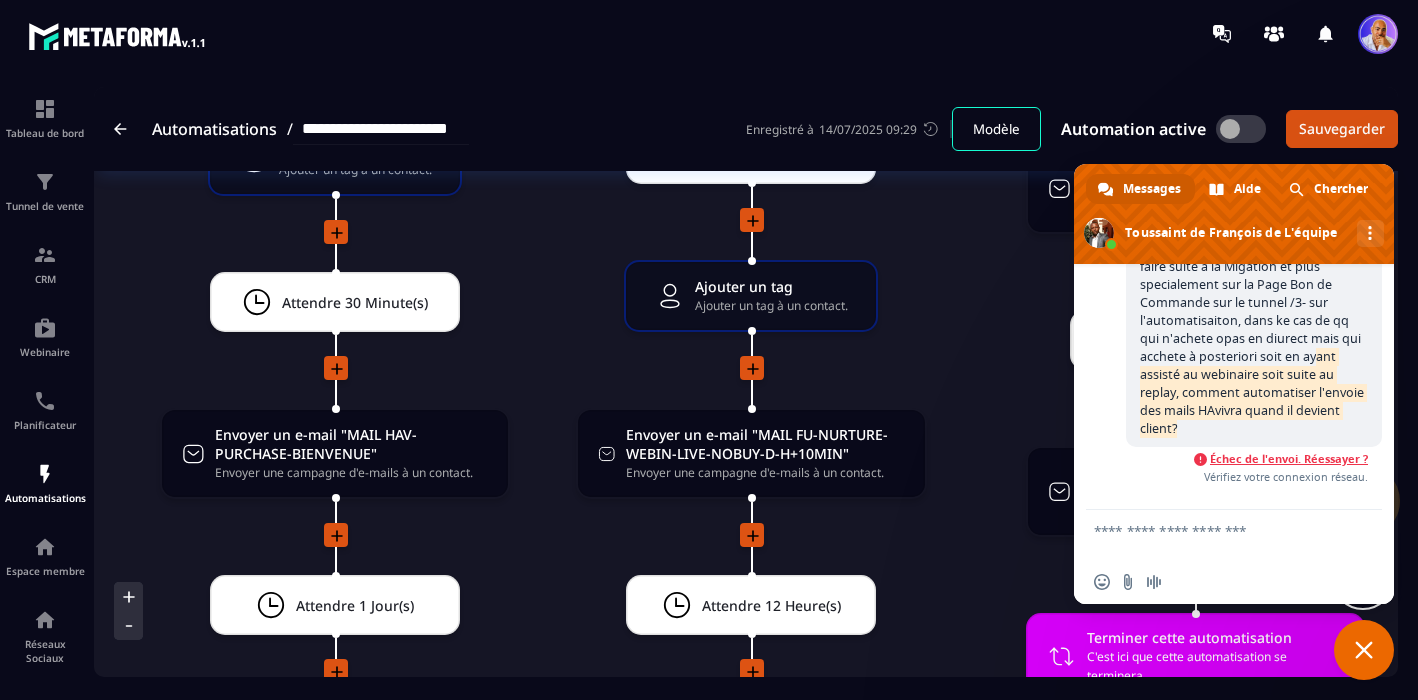drag, startPoint x: 1235, startPoint y: 426, endPoint x: 1224, endPoint y: 365, distance: 61.983868 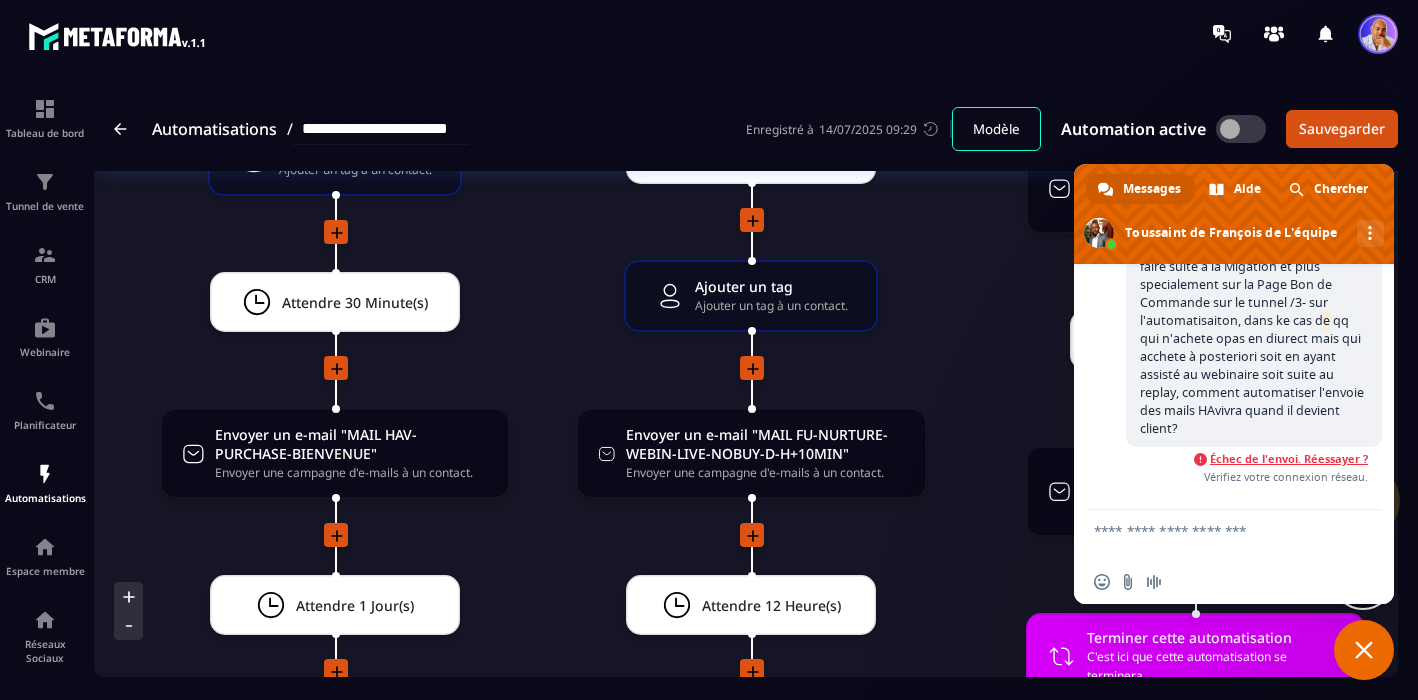 click on "Merci. Est il possible d'avoir un echnage telephonique avec qq de chez Metaforma pour des details qui me depoassent un peu a la fois pour: 1- Stripe et comment raccorder les tarifs en 1 fois et en deux Echéances sur le tunnel / 2- sur les ajustements à faire suite à la Migation et plus specialement sur la Page Bon de Commande sur le tunnel /3- sur l'automatisaiton, dans ke cas de qq qui n'achete opas en diurect mais qui acchete à posteriori soit en ayant assisté au webinaire soit suite au replay, comment automatiser l'envoie des mails  HAvivra quand il devient client?" at bounding box center [1252, 284] 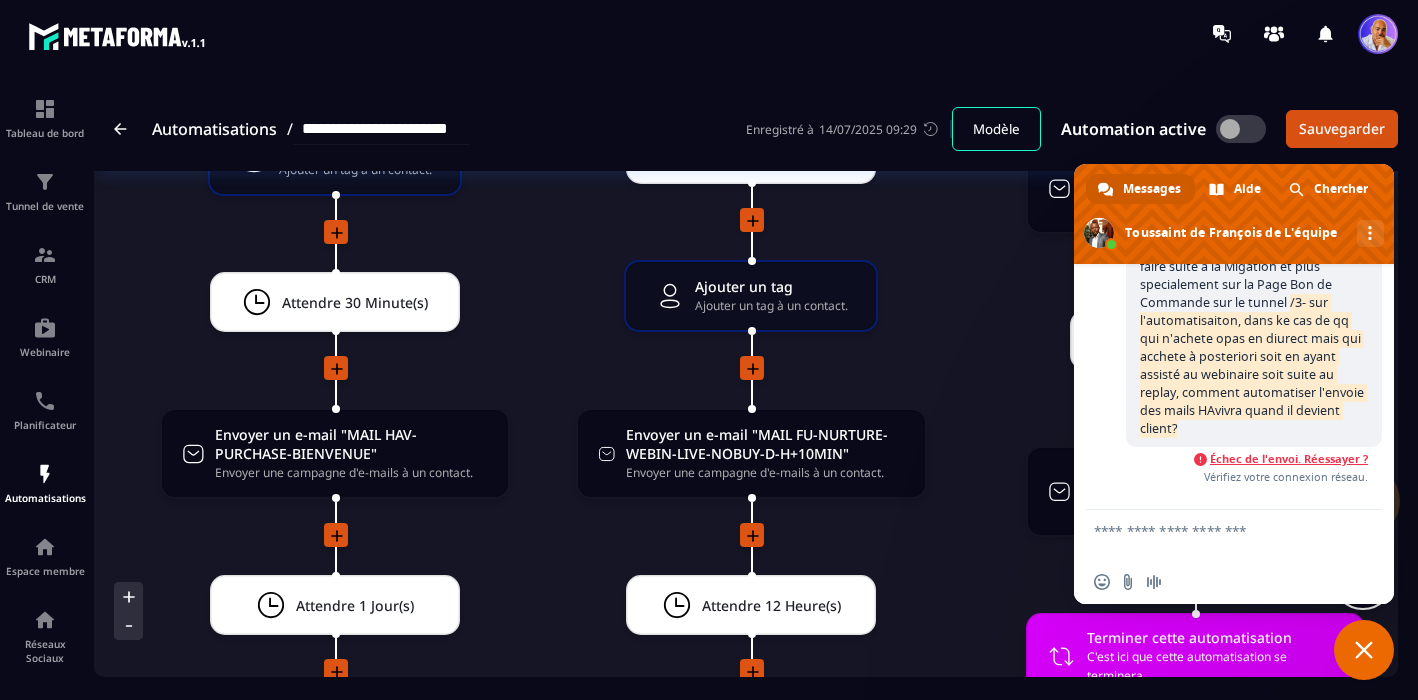 drag, startPoint x: 1219, startPoint y: 318, endPoint x: 1240, endPoint y: 437, distance: 120.83874 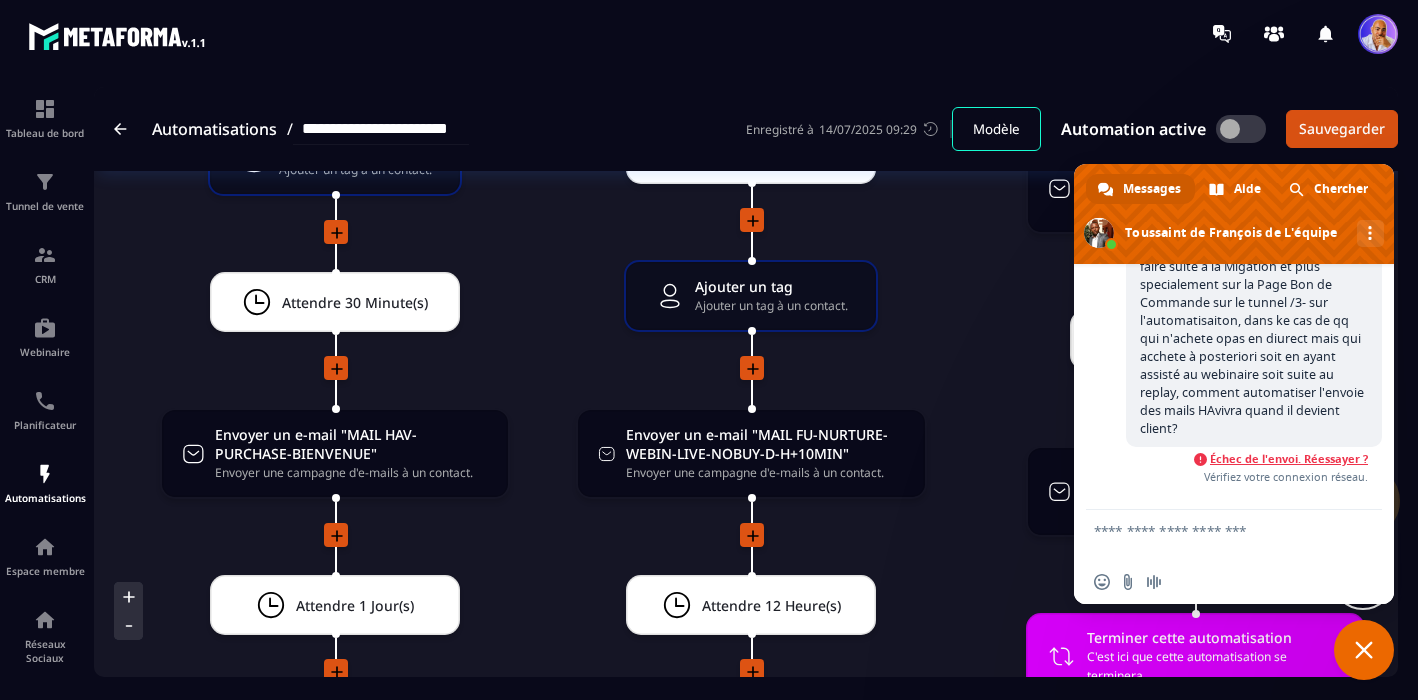 click on "Merci. Est il possible d'avoir un echnage telephonique avec qq de chez Metaforma pour des details qui me depoassent un peu a la fois pour: 1- Stripe et comment raccorder les tarifs en 1 fois et en deux Echéances sur le tunnel / 2- sur les ajustements à faire suite à la Migation et plus specialement sur la Page Bon de Commande sur le tunnel /3- sur l'automatisaiton, dans ke cas de qq qui n'achete opas en diurect mais qui acchete à posteriori soit en ayant assisté au webinaire soit suite au replay, comment automatiser l'envoie des mails  HAvivra quand il devient client?" at bounding box center [1254, 285] 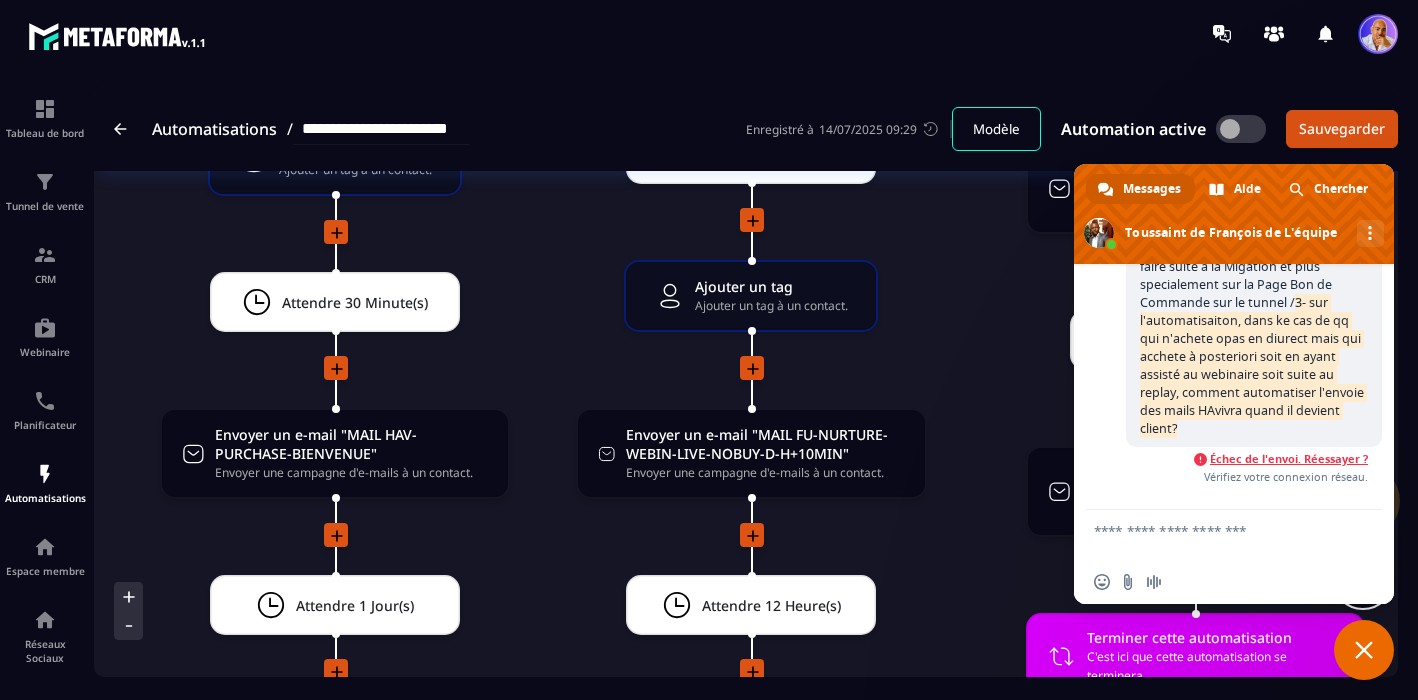 drag, startPoint x: 1240, startPoint y: 426, endPoint x: 1220, endPoint y: 321, distance: 106.887794 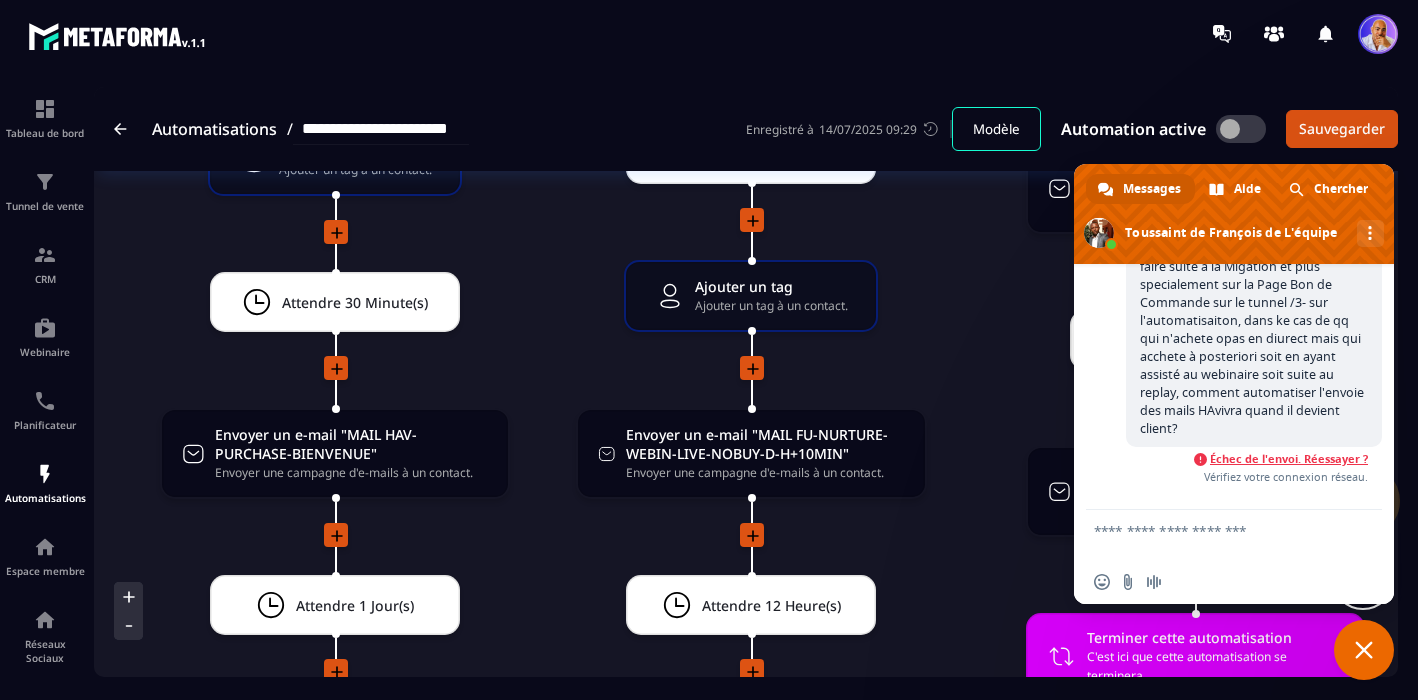 click on "Merci. Est il possible d'avoir un echnage telephonique avec qq de chez Metaforma pour des details qui me depoassent un peu a la fois pour: 1- Stripe et comment raccorder les tarifs en 1 fois et en deux Echéances sur le tunnel / 2- sur les ajustements à faire suite à la Migation et plus specialement sur la Page Bon de Commande sur le tunnel /3- sur l'automatisaiton, dans ke cas de qq qui n'achete opas en diurect mais qui acchete à posteriori soit en ayant assisté au webinaire soit suite au replay, comment automatiser l'envoie des mails  HAvivra quand il devient client?" at bounding box center (1252, 284) 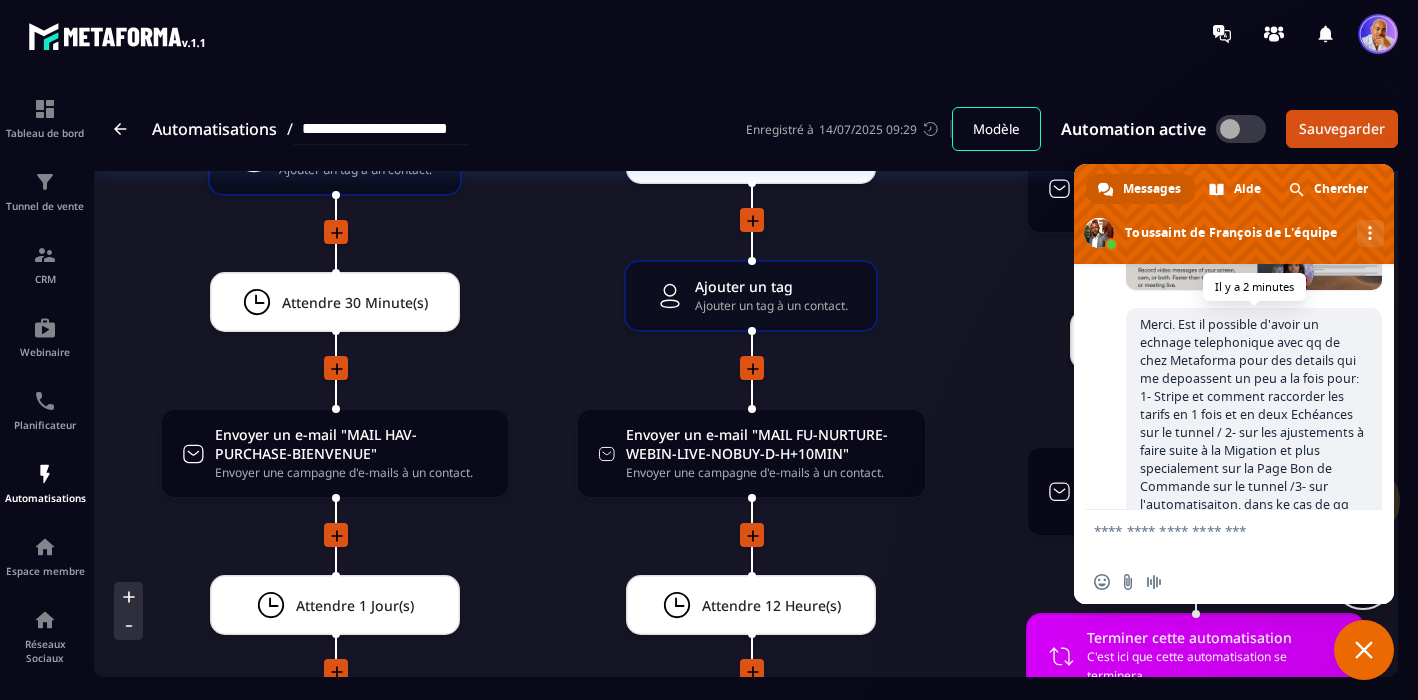 scroll, scrollTop: 2804, scrollLeft: 0, axis: vertical 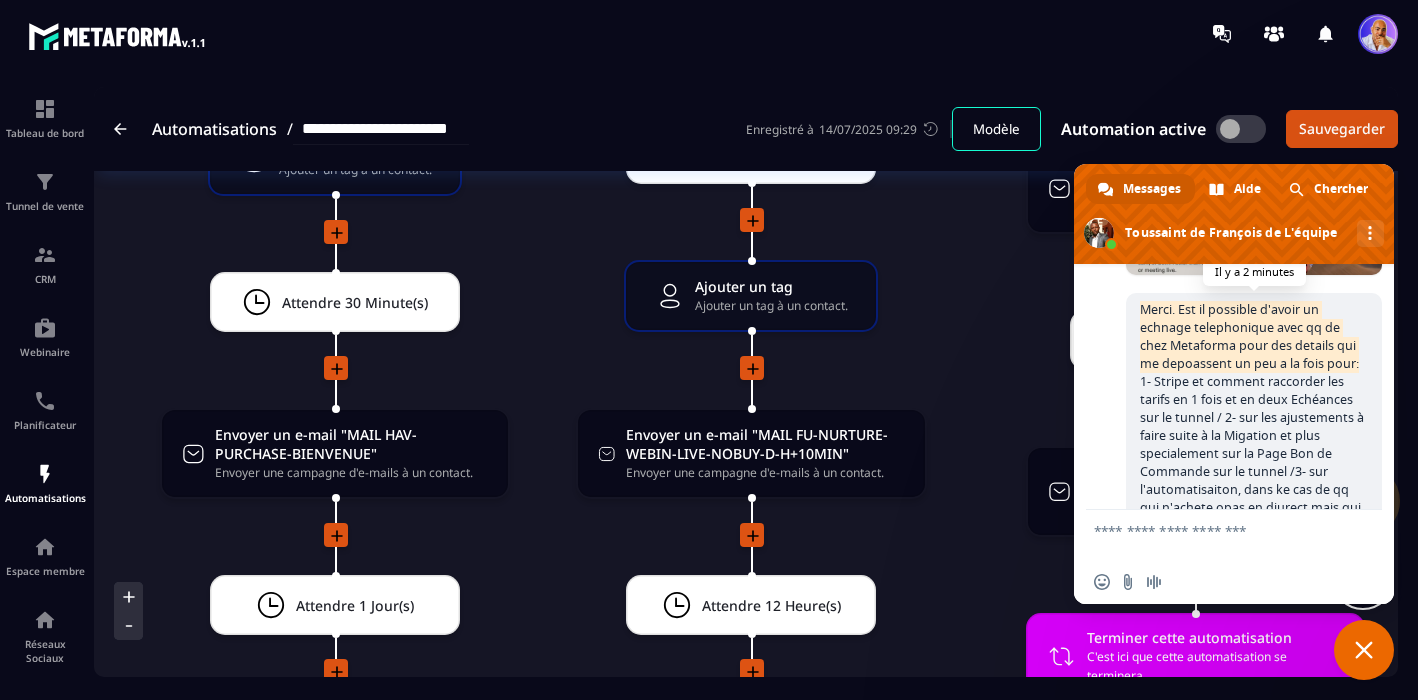 drag, startPoint x: 1142, startPoint y: 337, endPoint x: 1338, endPoint y: 390, distance: 203.0394 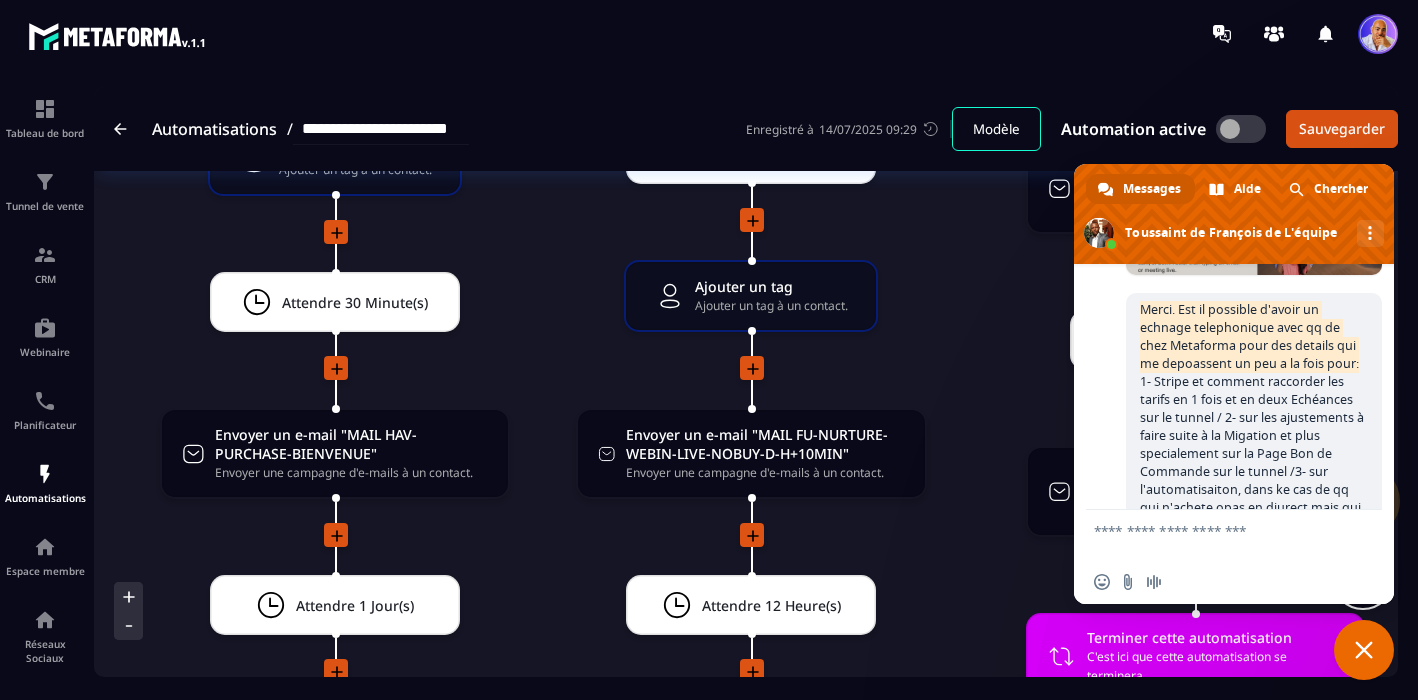 click at bounding box center (1214, 535) 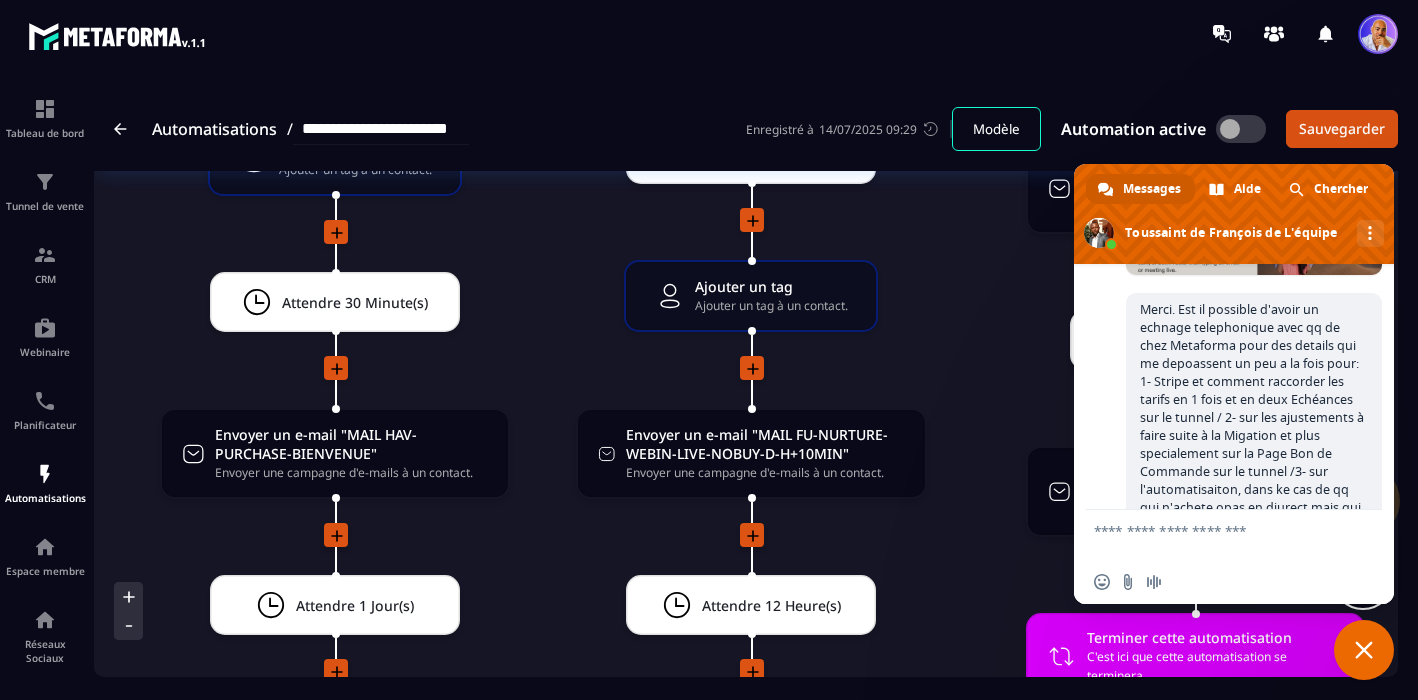 paste on "**********" 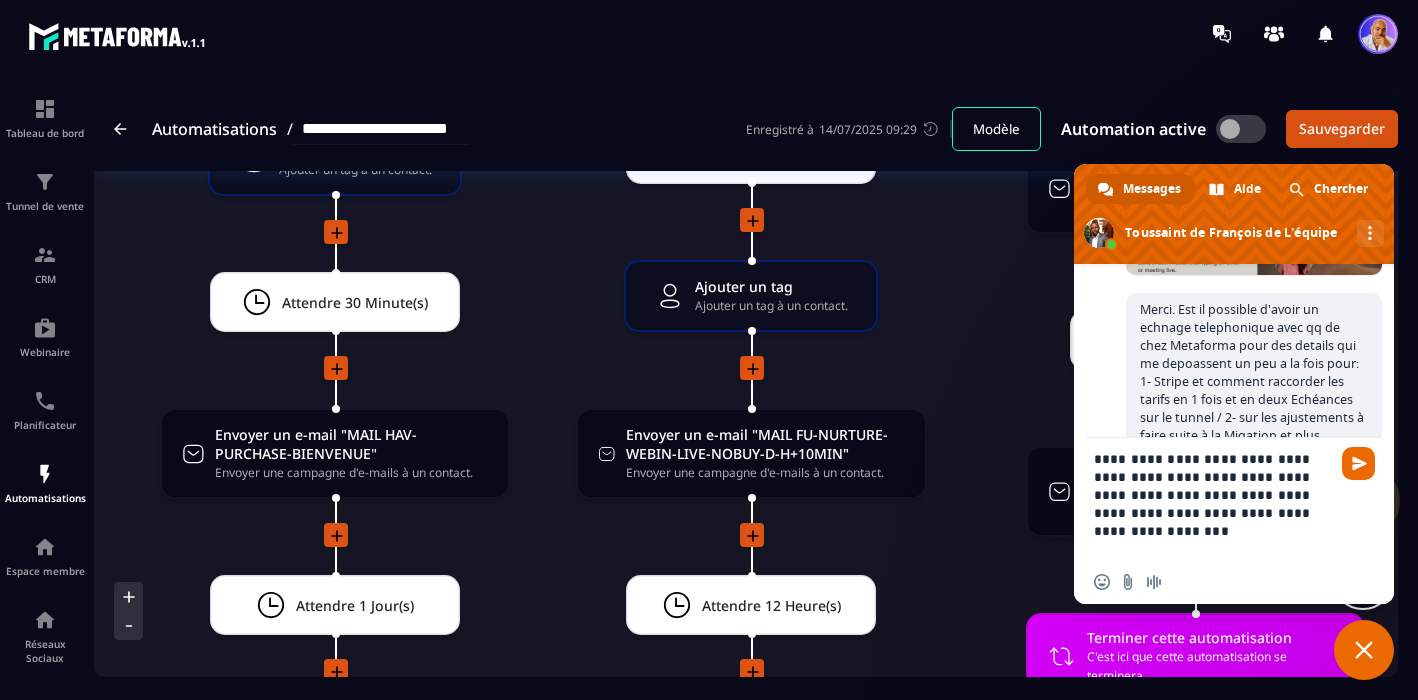 scroll, scrollTop: 5, scrollLeft: 0, axis: vertical 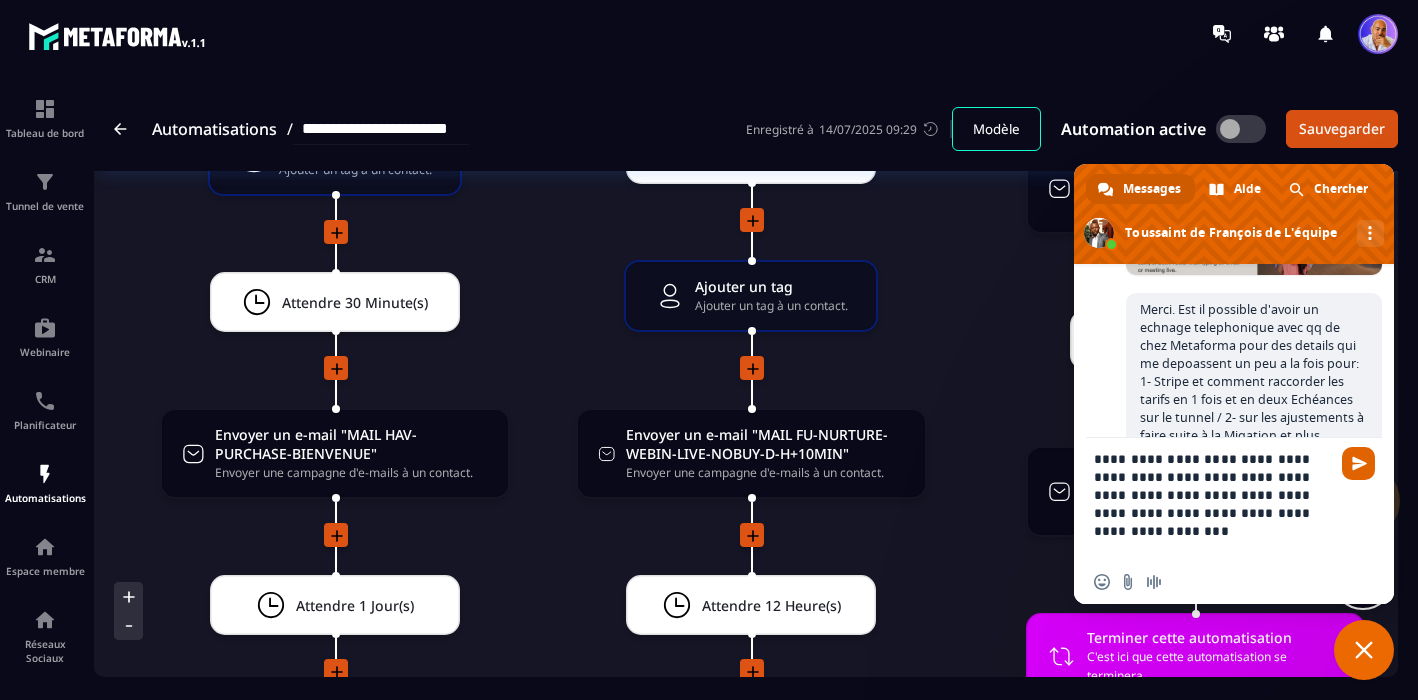type on "**********" 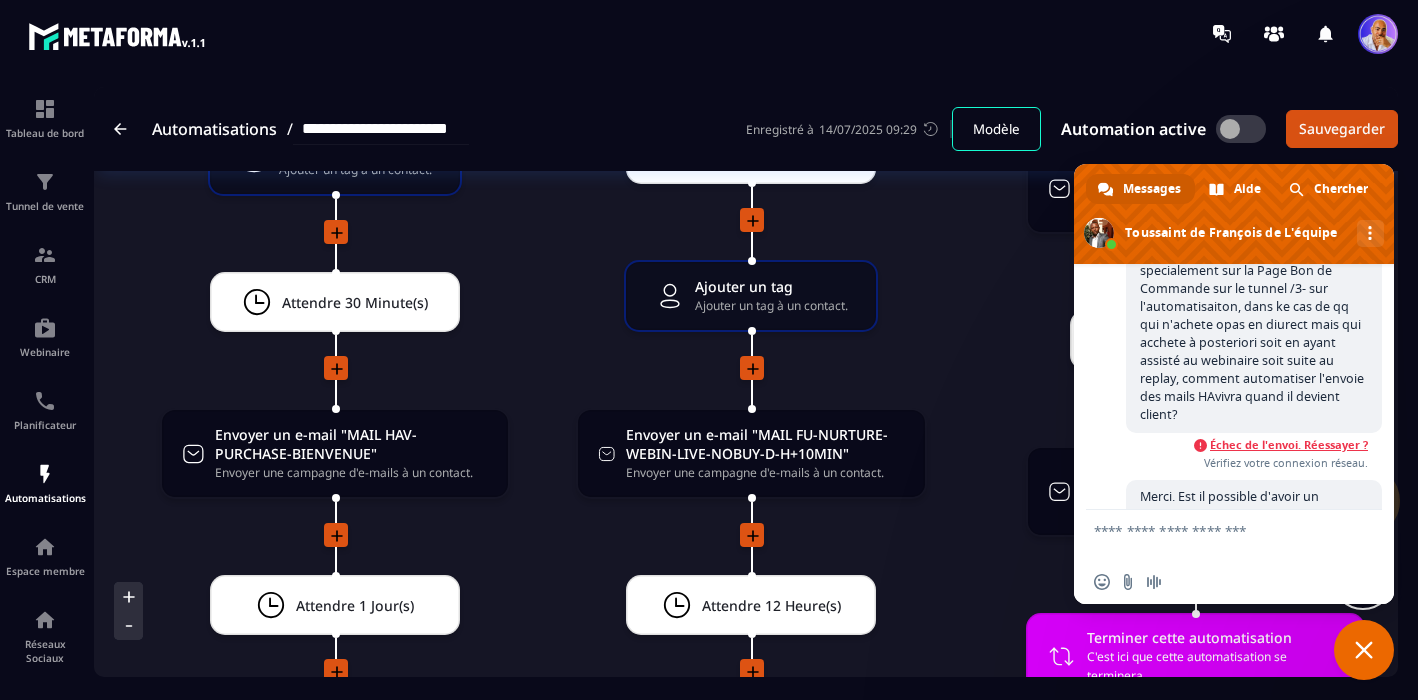 scroll, scrollTop: 3113, scrollLeft: 0, axis: vertical 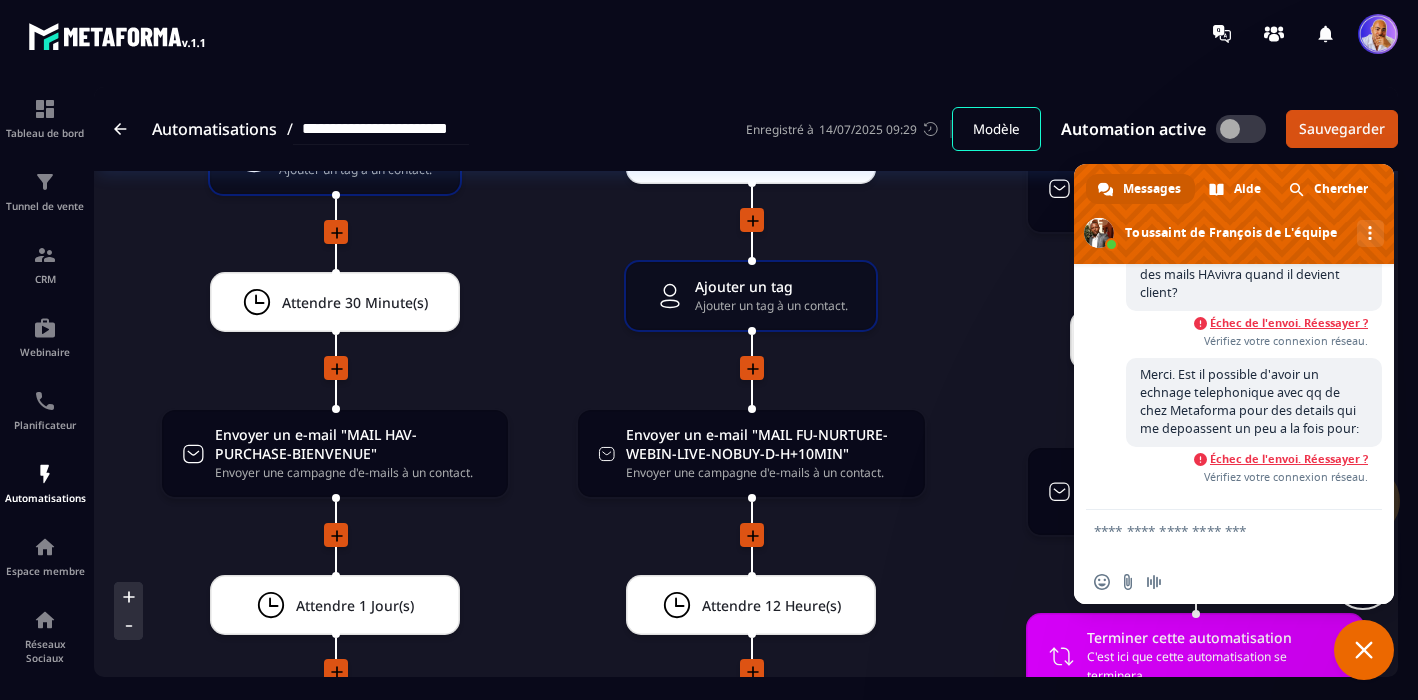click on "Oui Ajouter un tag Ajouter un tag à un contact. drag-arrow Le contact correspond-il aux conditions suivantes? Continuer l'automatisation d'une manière différente selon que les conditions sont remplies. drag-arrow Oui Ajouter un tag Ajouter un tag à un contact. drag-arrow Attendre 30 Minute(s) drag-arrow Envoyer un e-mail "MAIL HAV-PURCHASE-BIENVENUE" Envoyer une campagne d'e-mails à un contact. drag-arrow Attendre 1 Jour(s) drag-arrow Envoyer un e-mail "Email n°2 (DATE) - Preuve sociale" Envoyer une campagne d'e-mails à un contact. drag-arrow Attendre 1 Jour(s) drag-arrow Envoyer un e-mail "Email n°3 (DATE) - Les 3 options" Envoyer une campagne d'e-mails à un contact. drag-arrow Attendre 1 Jour(s) drag-arrow Envoyer un e-mail "Email n°4 (DATE) - FAQ" Envoyer une campagne d'e-mails à un contact. drag-arrow Attendre 1 Jour(s) drag-arrow Envoyer un e-mail "Email n°5 bis (DATE) - Pourquoi pas acheté ?" Envoyer une campagne d'e-mails à un contact. drag-arrow Terminer cette automatisation drag-arrow" at bounding box center [543, 750] 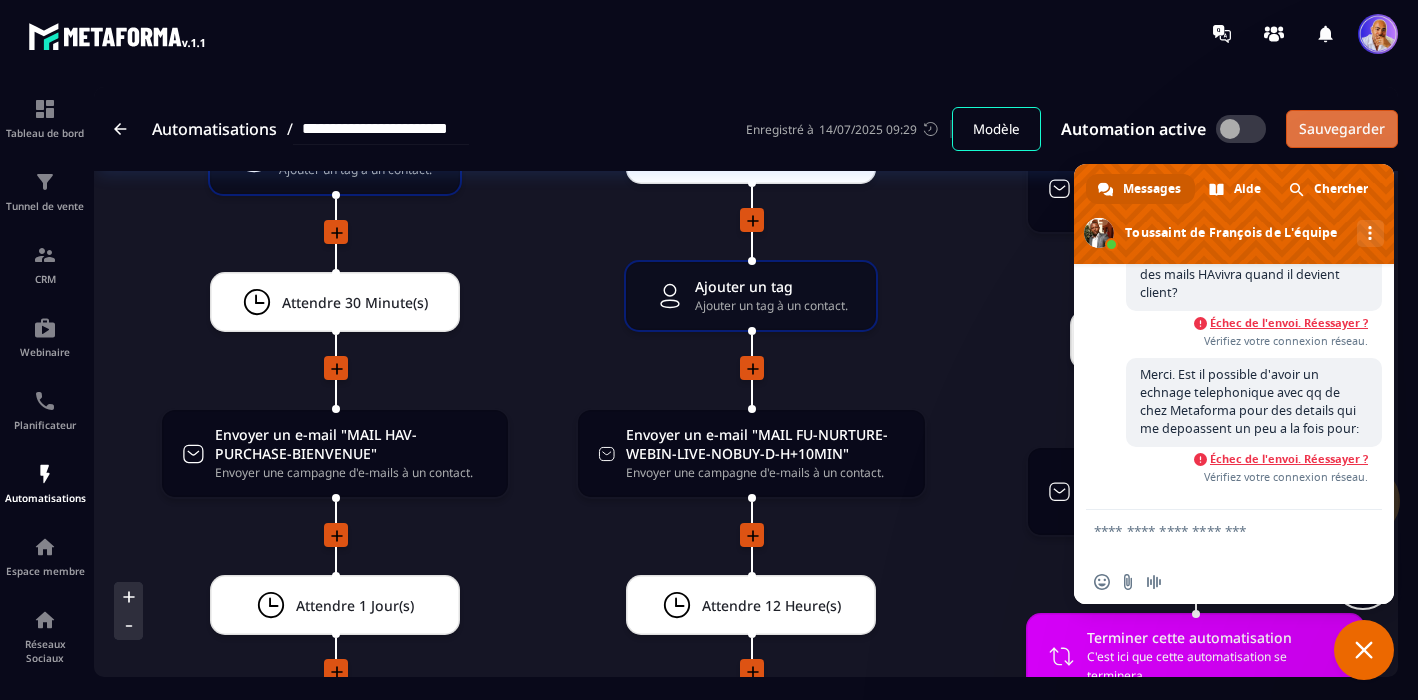 click on "Sauvegarder" at bounding box center (1342, 129) 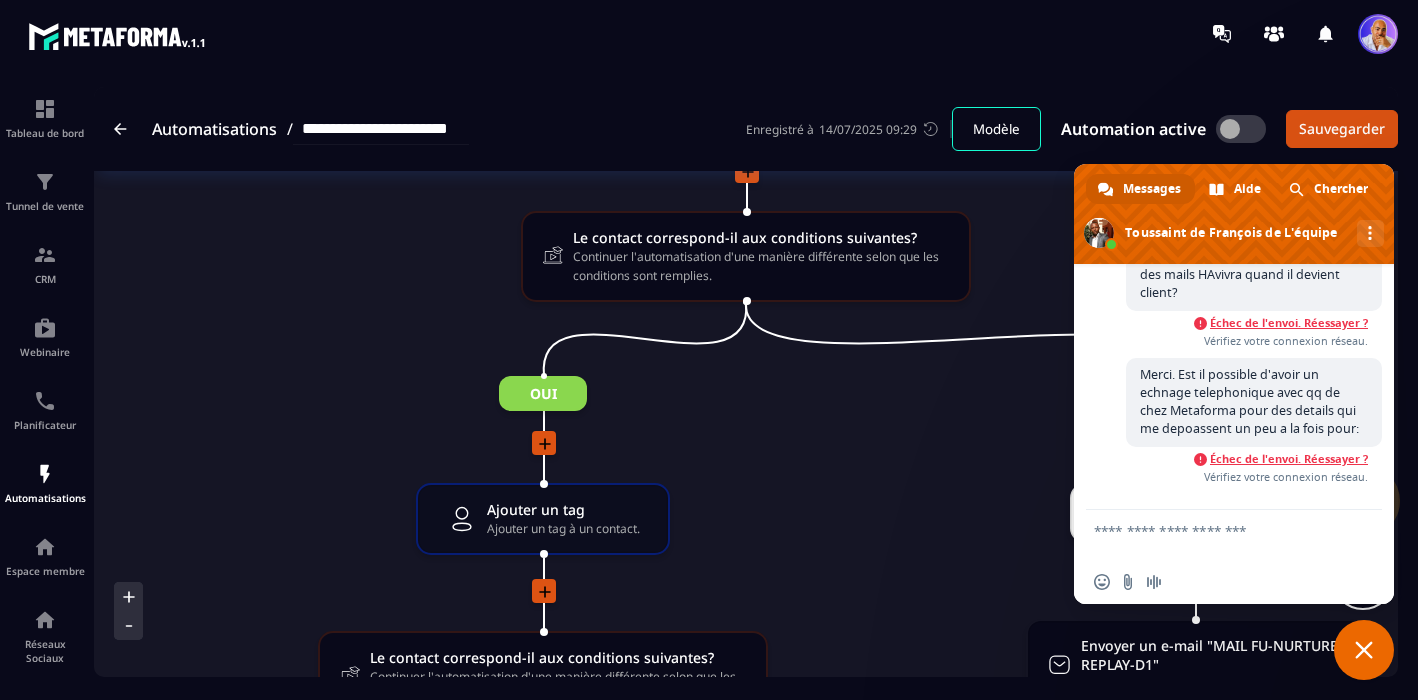 scroll, scrollTop: 2903, scrollLeft: 0, axis: vertical 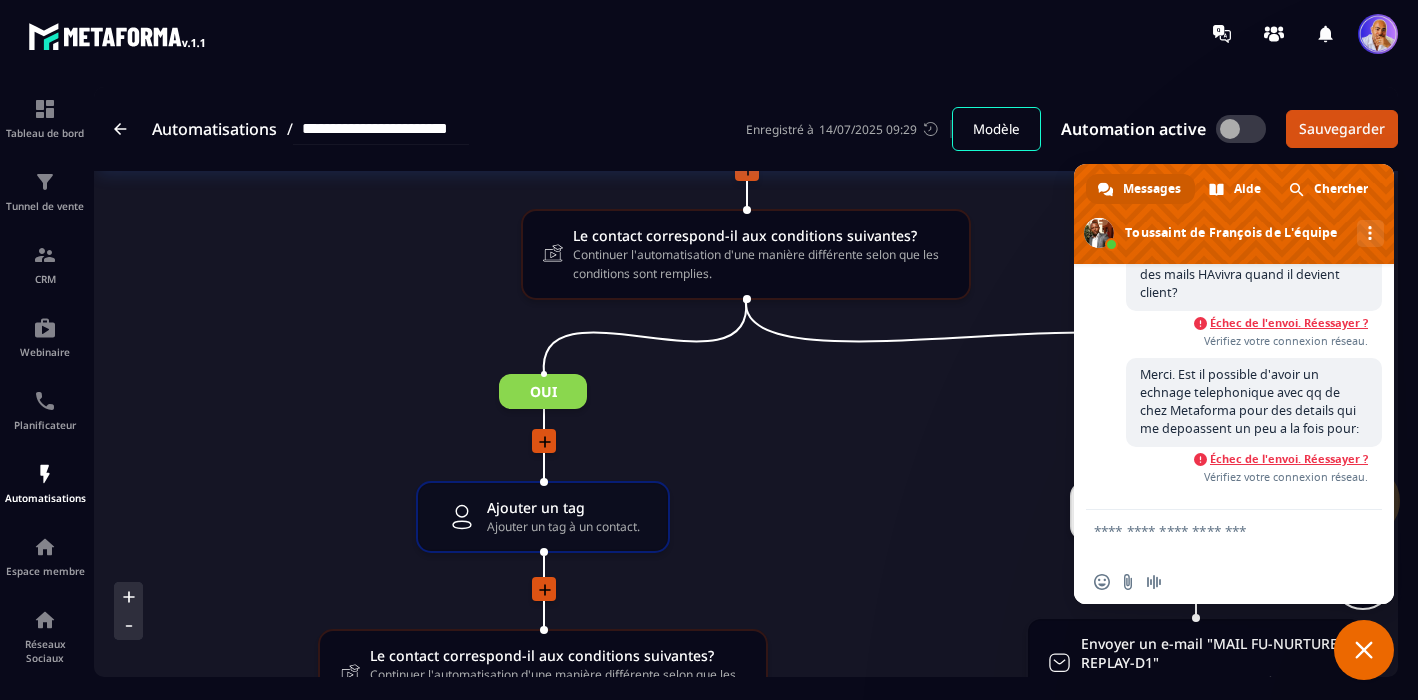 click at bounding box center [1214, 535] 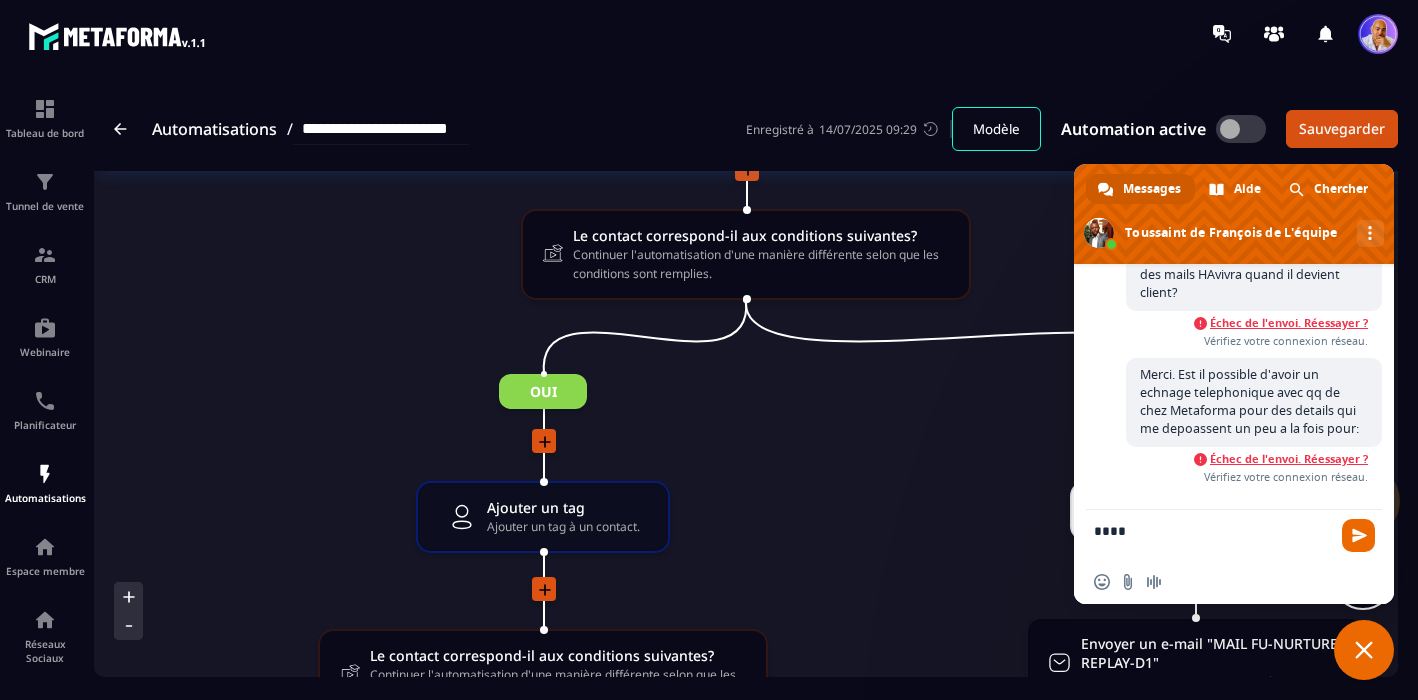 type on "*****" 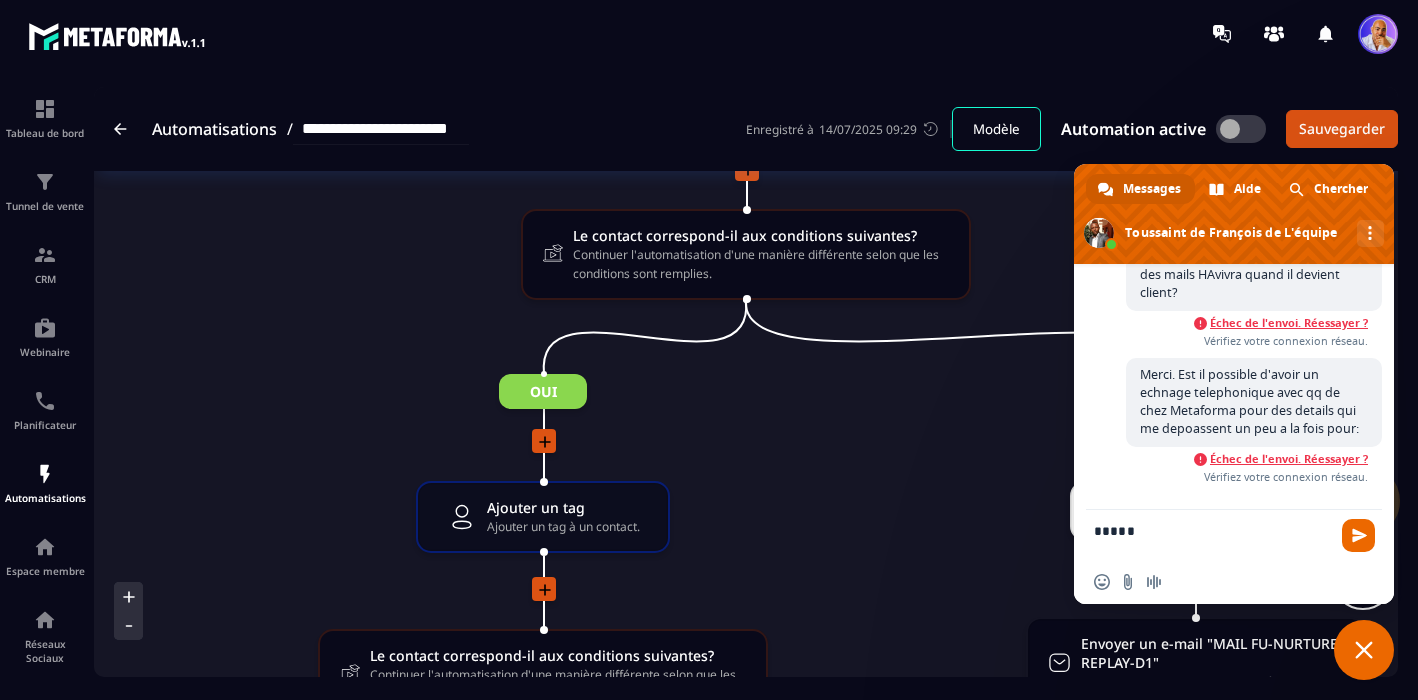 type 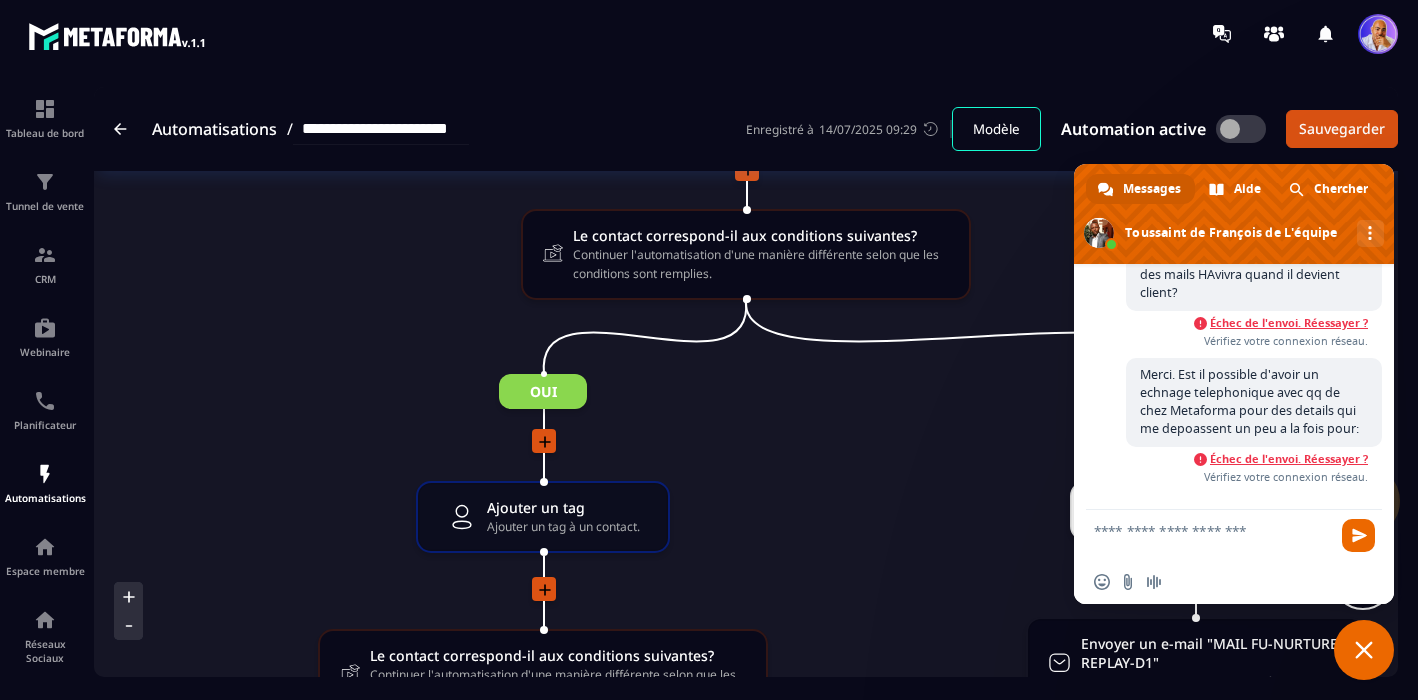 scroll, scrollTop: 3196, scrollLeft: 0, axis: vertical 